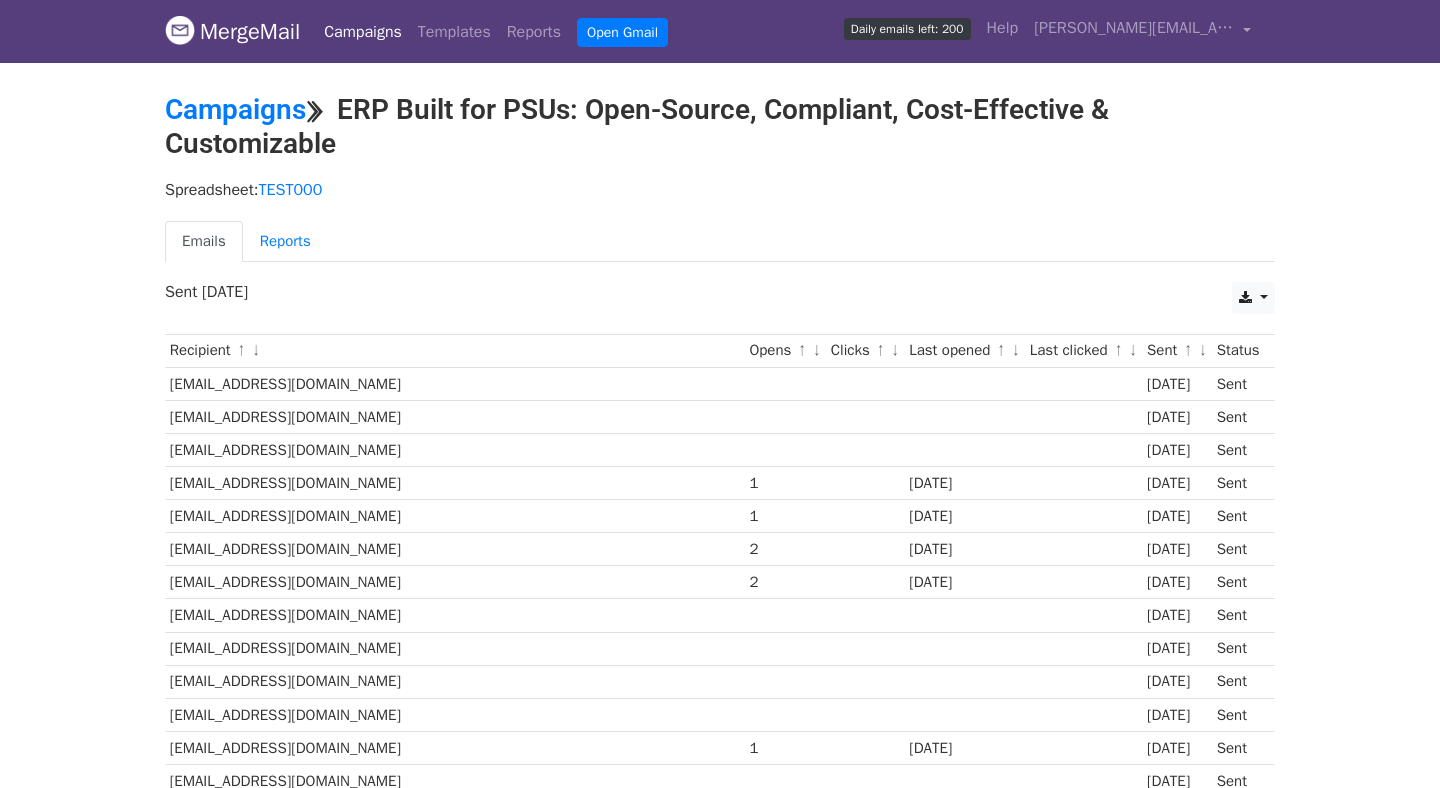 scroll, scrollTop: 0, scrollLeft: 0, axis: both 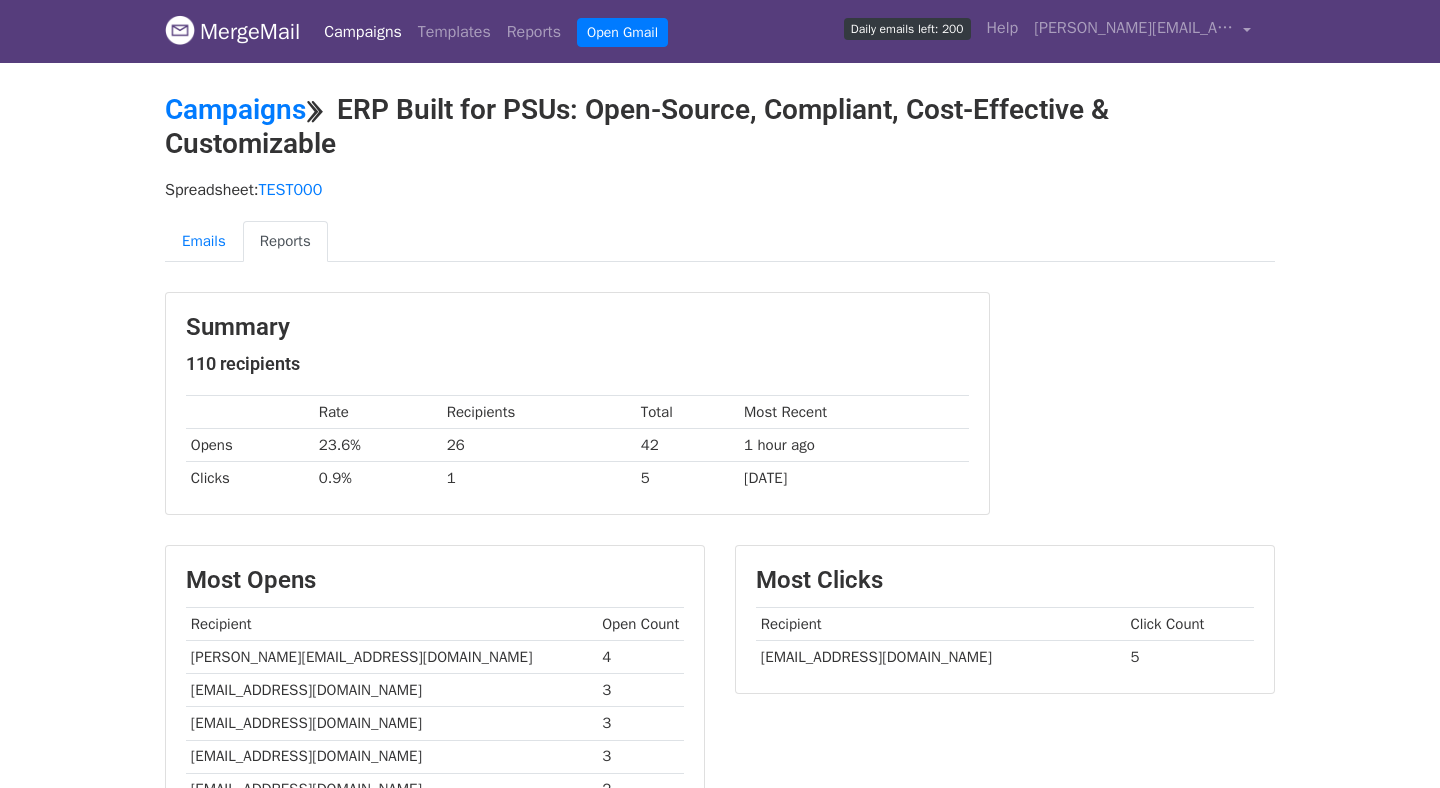 click on "[PERSON_NAME][EMAIL_ADDRESS][DOMAIN_NAME]" at bounding box center [391, 657] 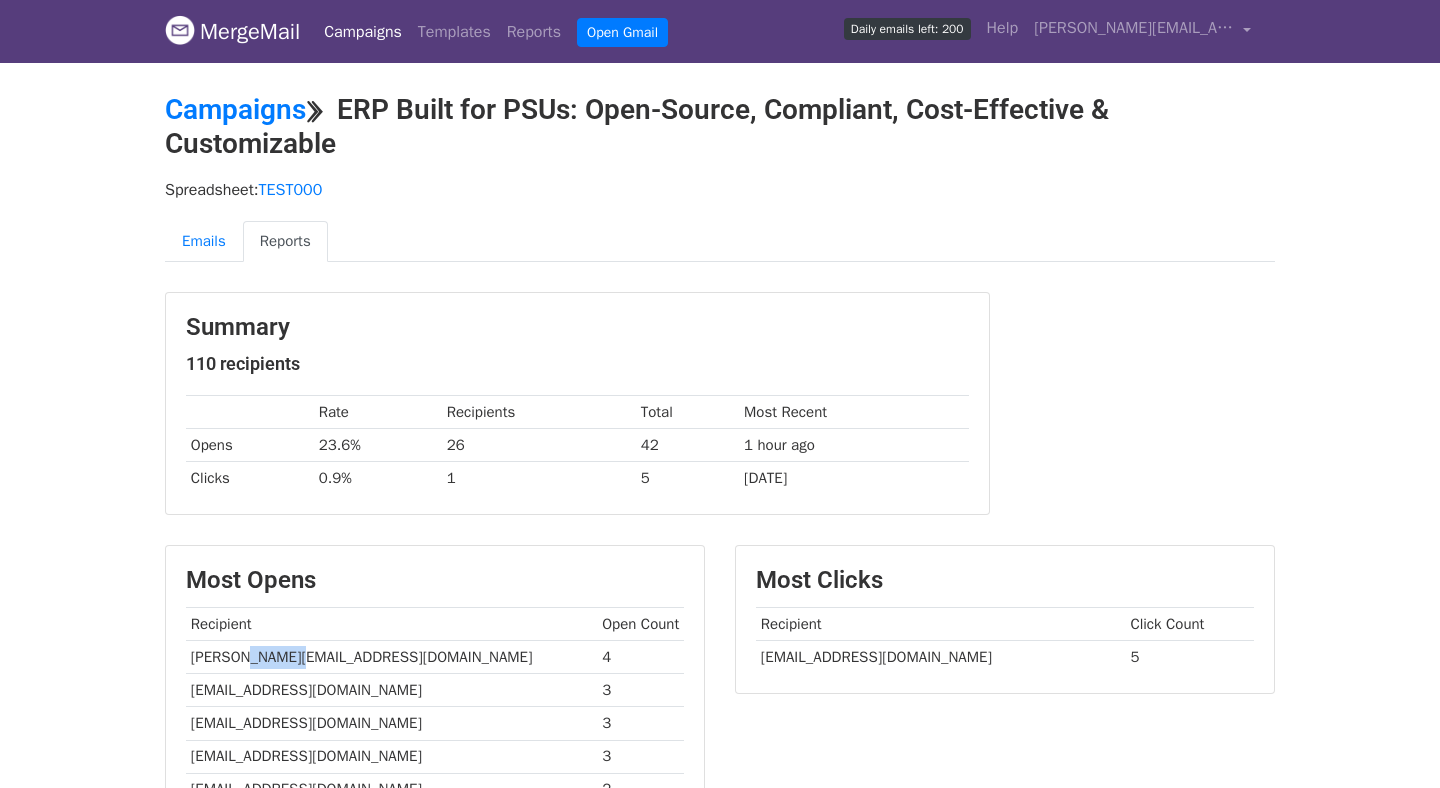 click on "[PERSON_NAME][EMAIL_ADDRESS][DOMAIN_NAME]" at bounding box center (391, 657) 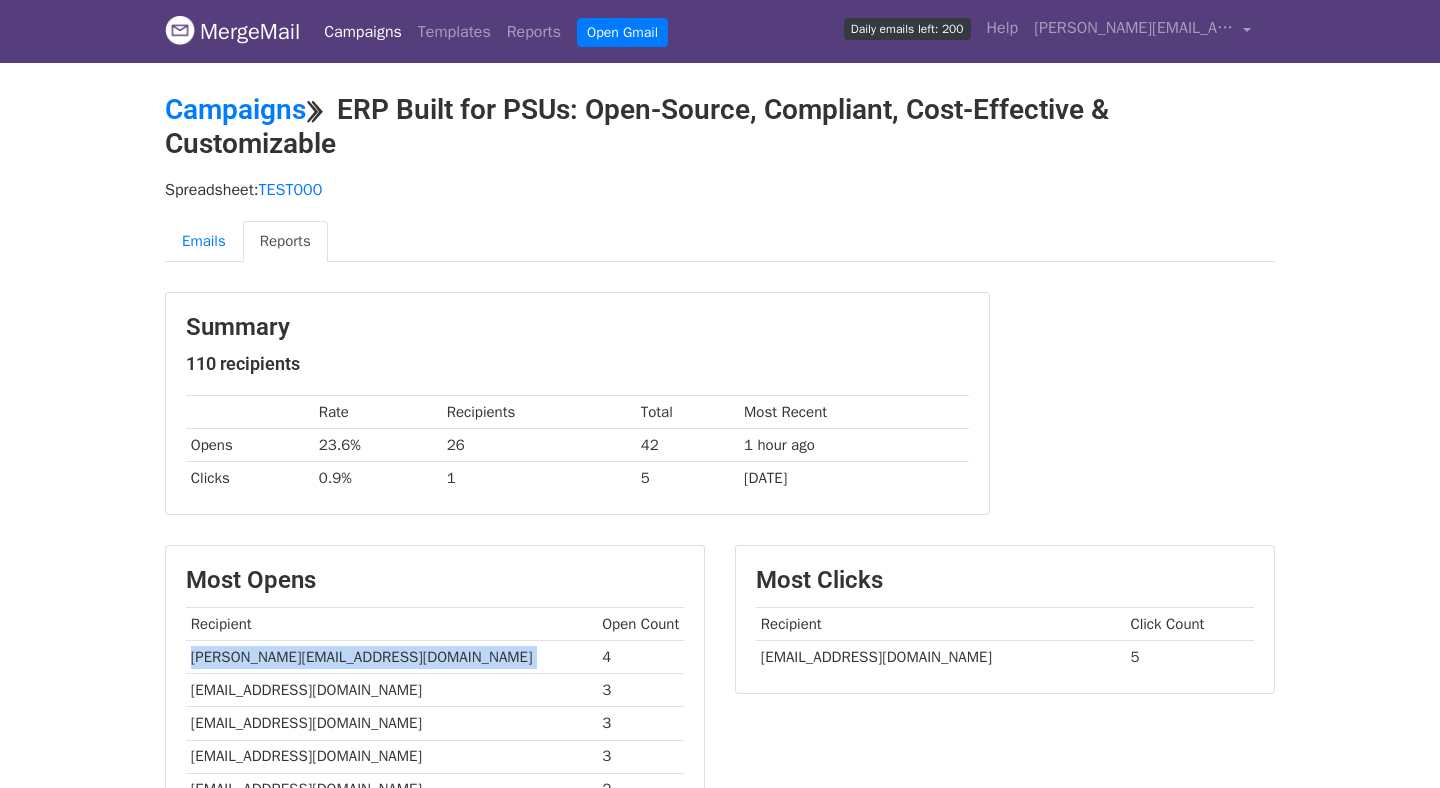 click on "[PERSON_NAME][EMAIL_ADDRESS][DOMAIN_NAME]" at bounding box center (391, 657) 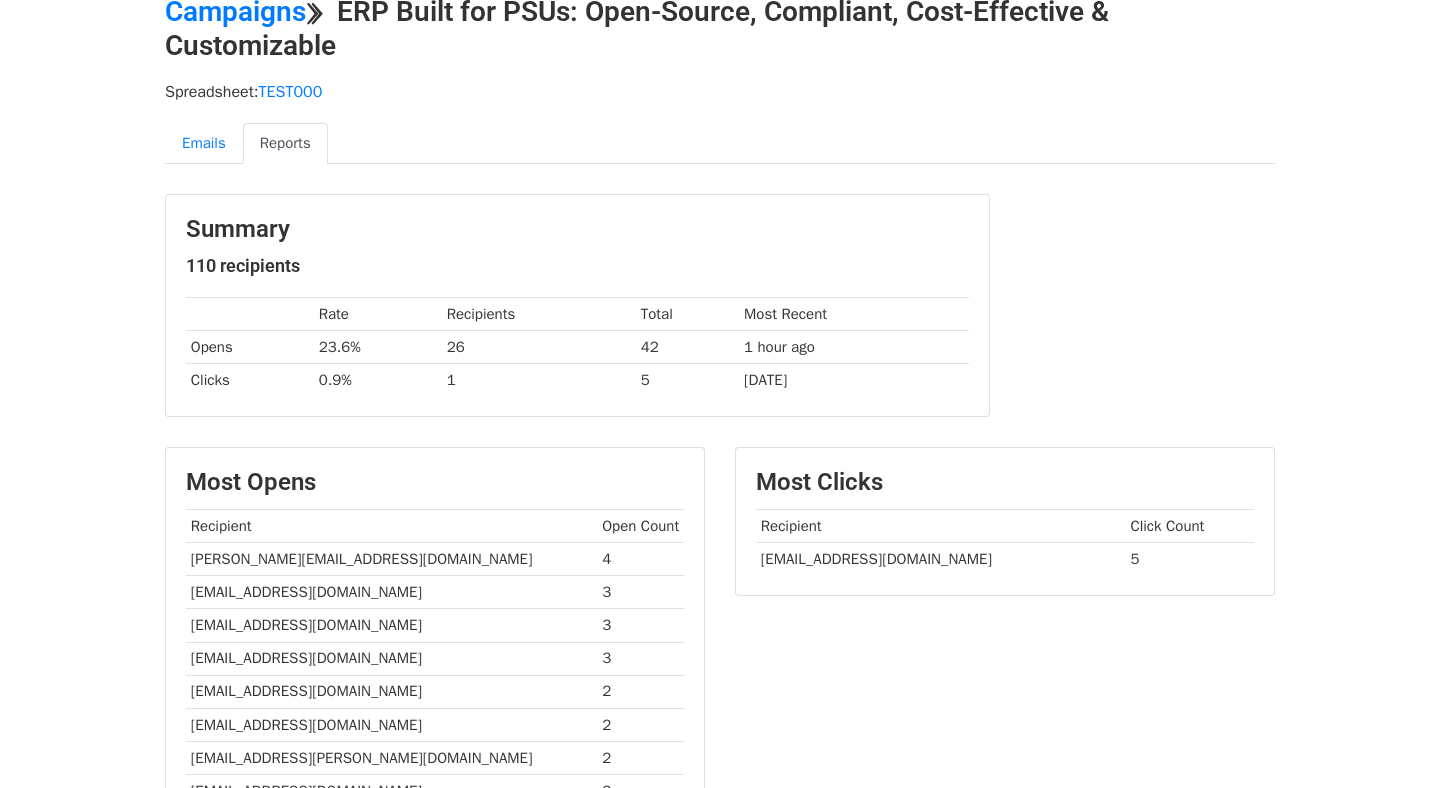 scroll, scrollTop: 103, scrollLeft: 0, axis: vertical 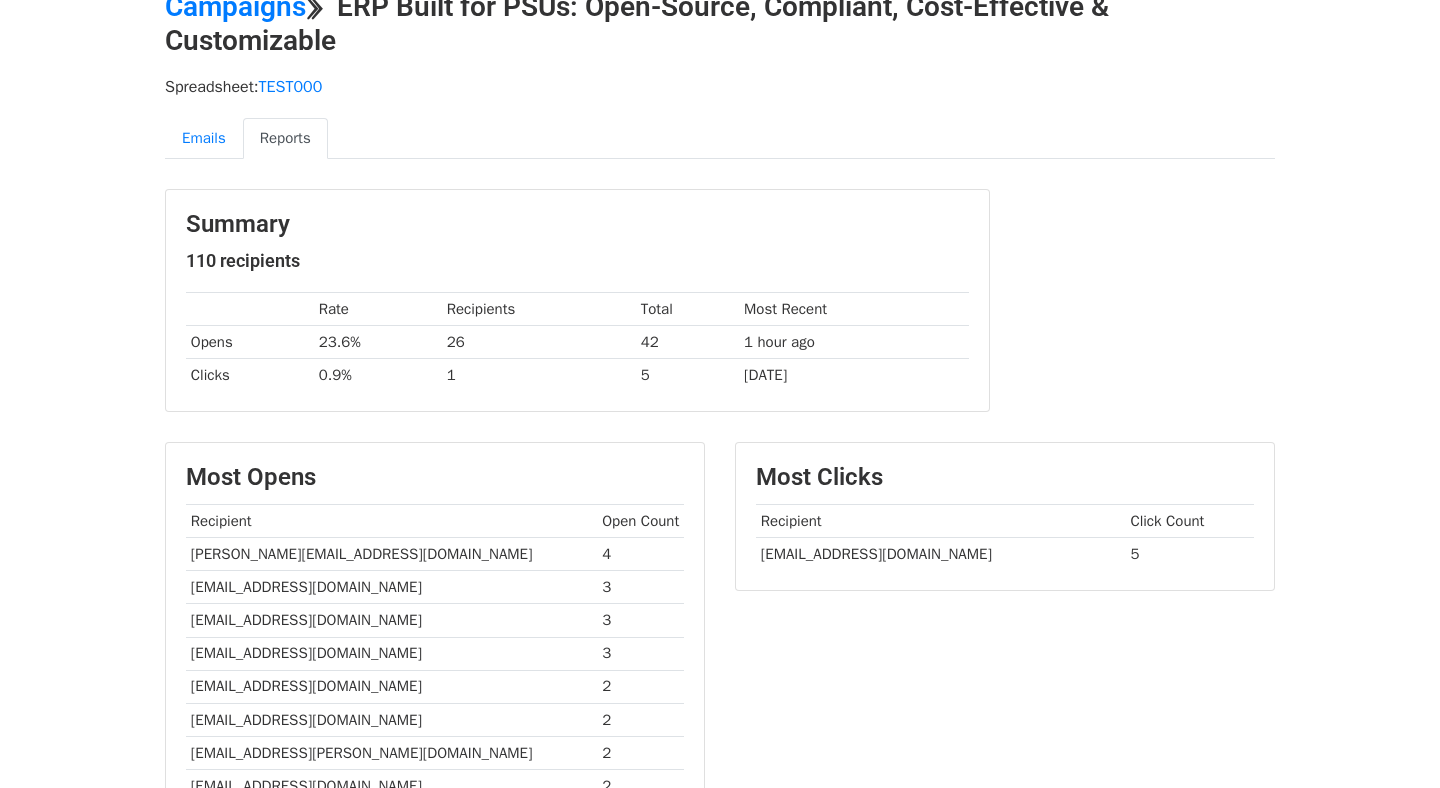 click on "[PERSON_NAME][EMAIL_ADDRESS][DOMAIN_NAME]" at bounding box center (391, 554) 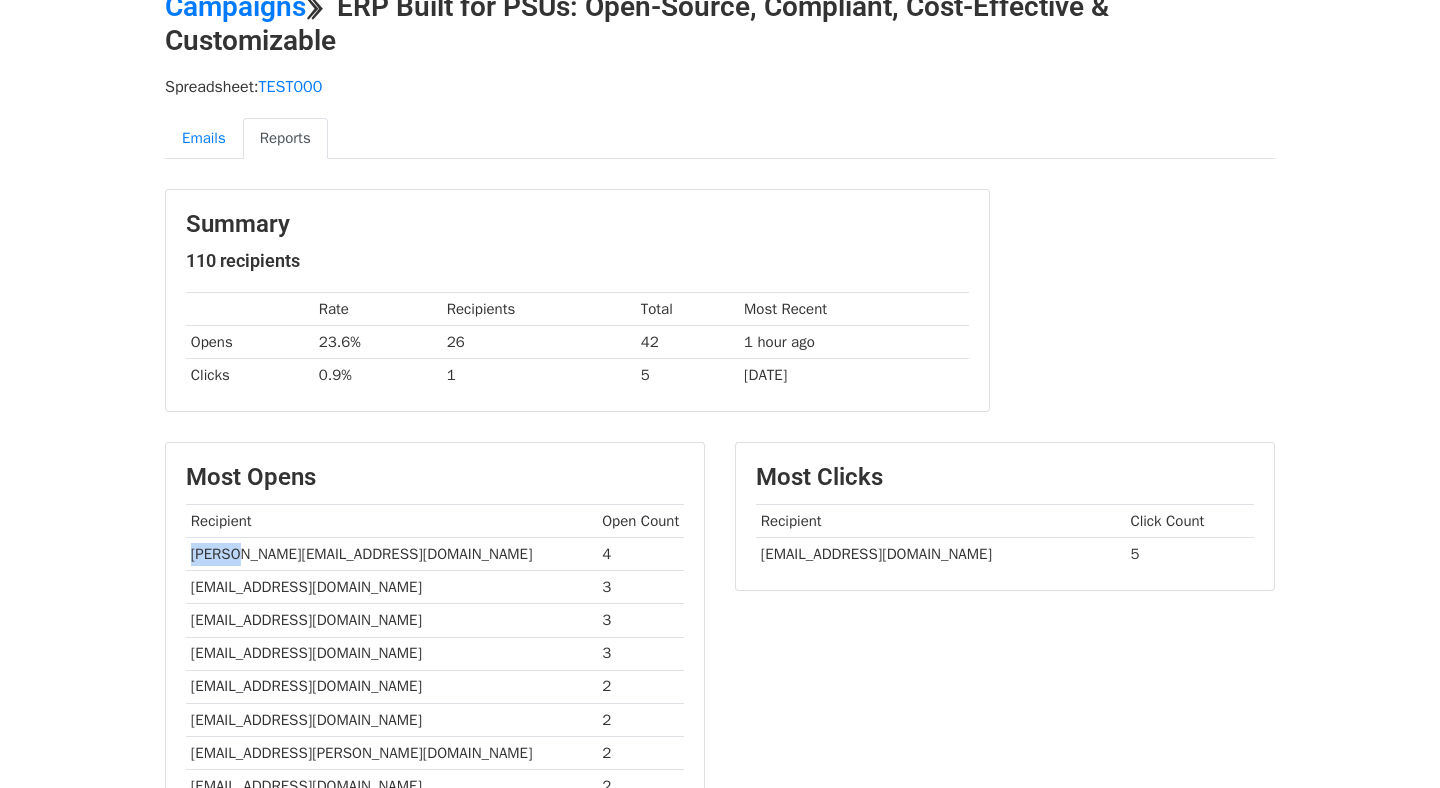 click on "[PERSON_NAME][EMAIL_ADDRESS][DOMAIN_NAME]" at bounding box center (391, 554) 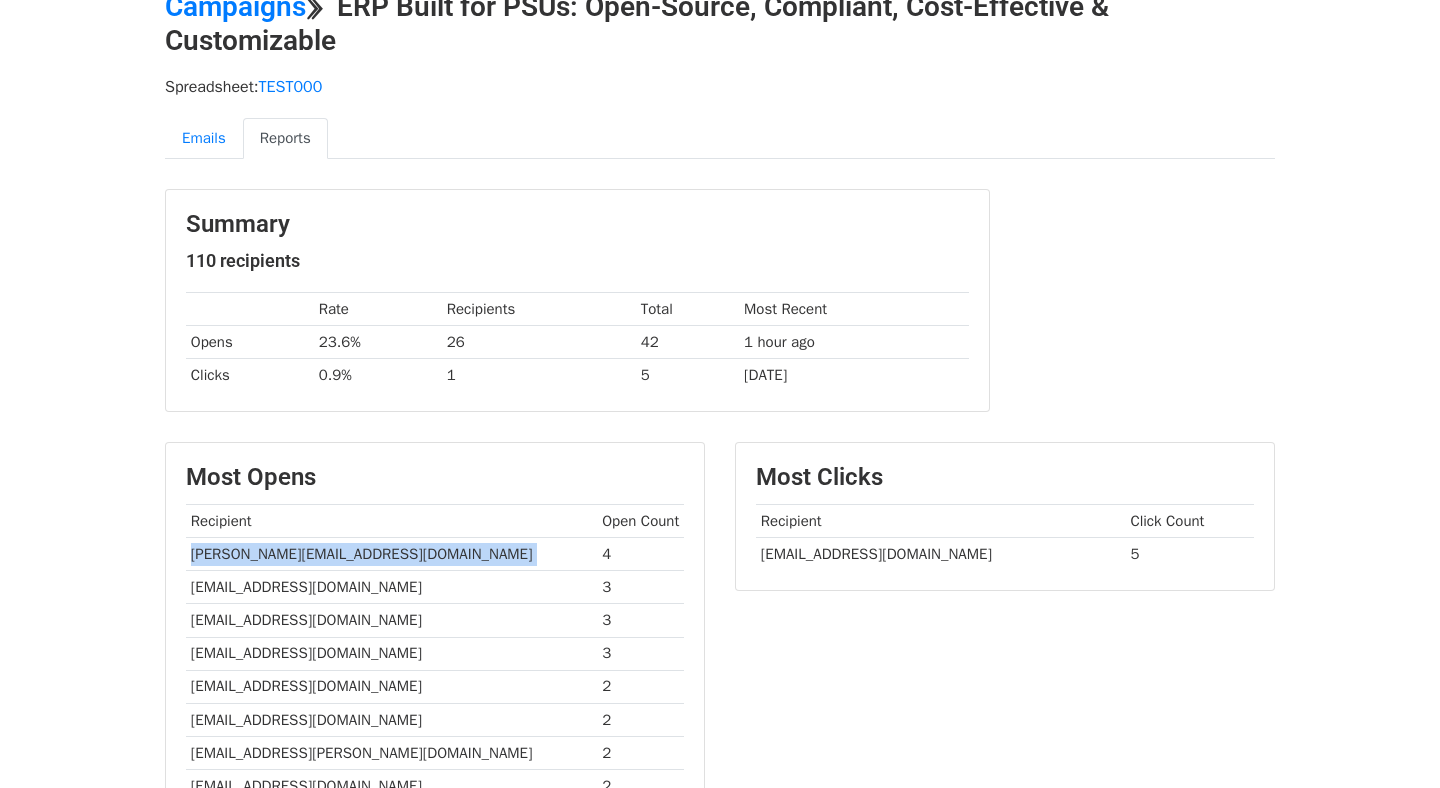 click on "[PERSON_NAME][EMAIL_ADDRESS][DOMAIN_NAME]" at bounding box center [391, 554] 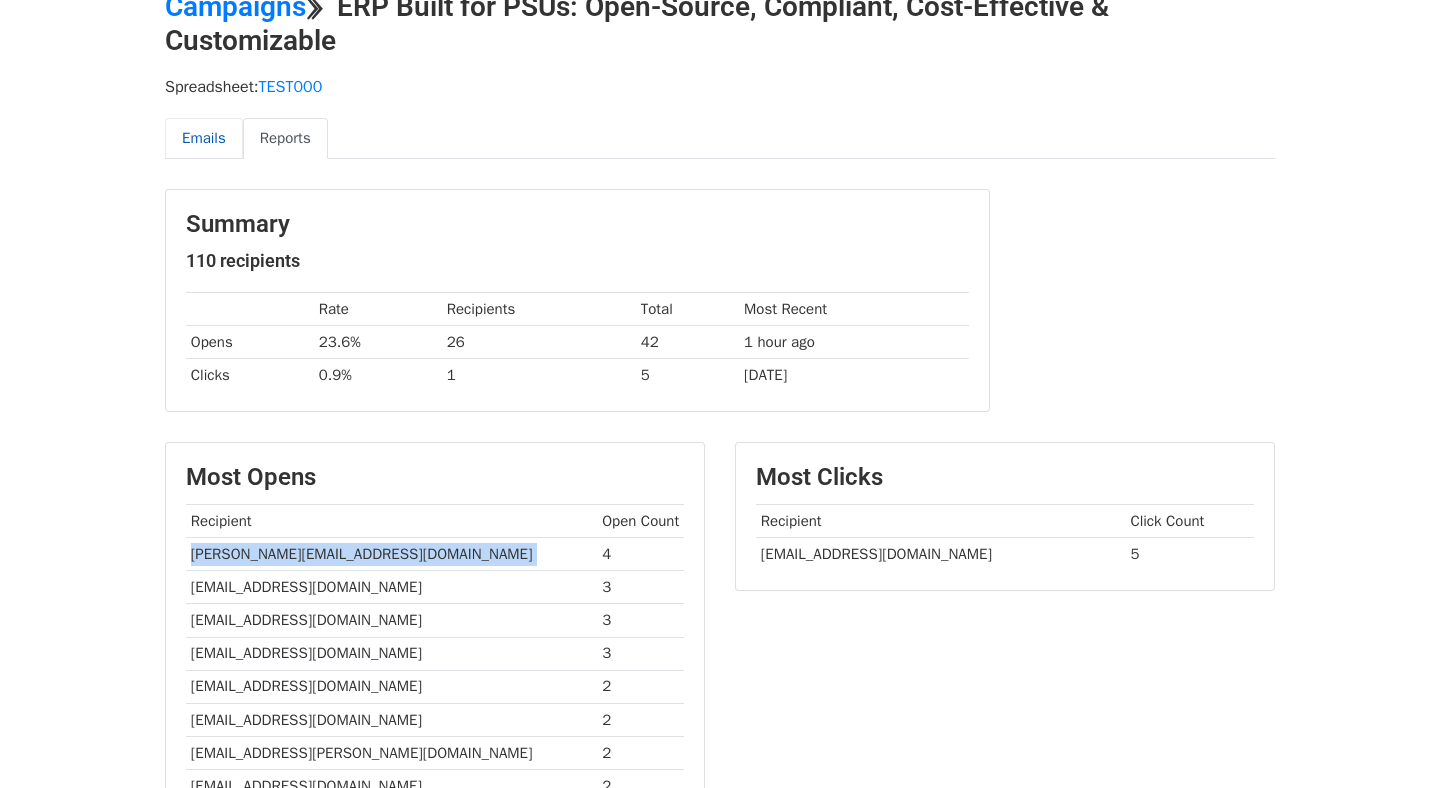 click on "Emails" at bounding box center (204, 138) 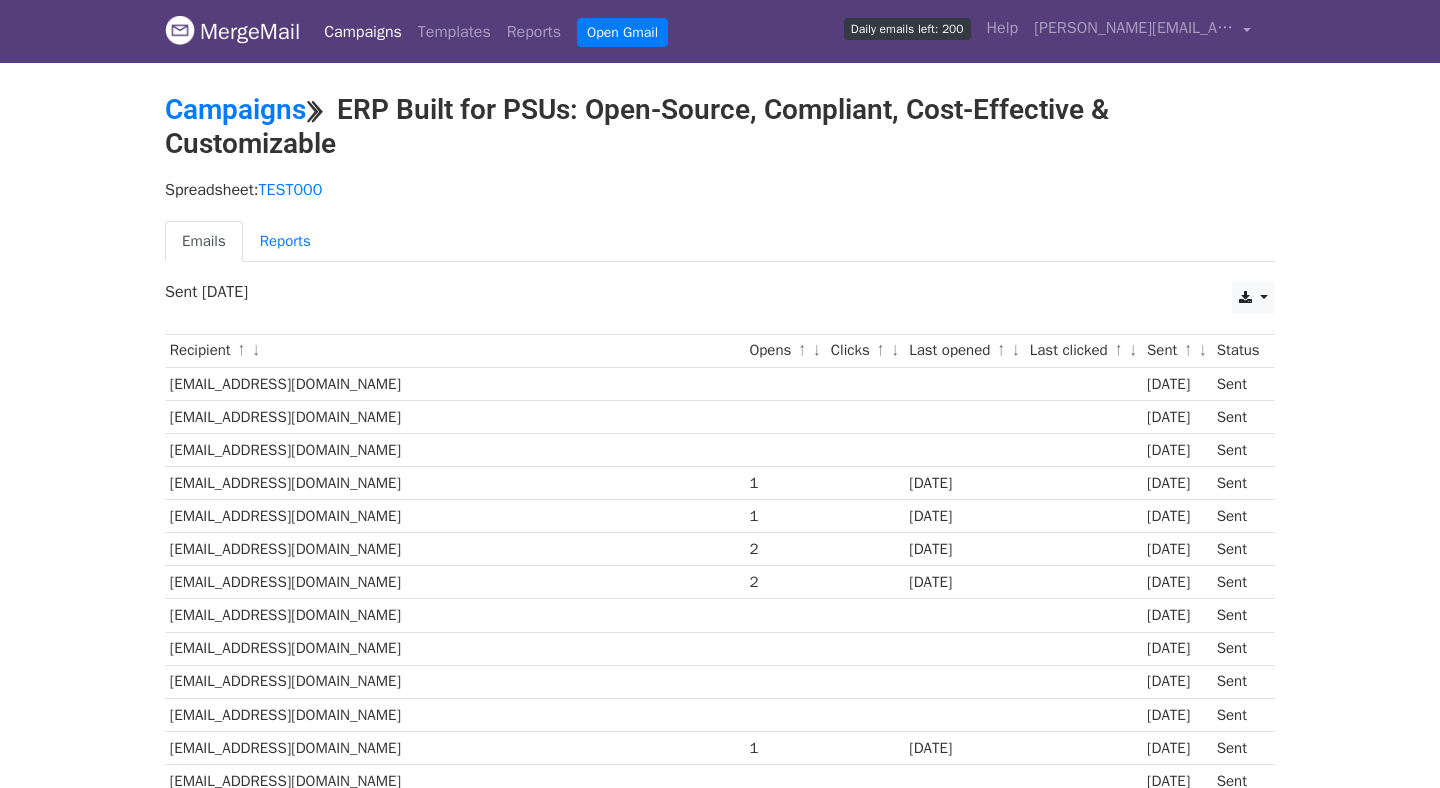 scroll, scrollTop: 0, scrollLeft: 0, axis: both 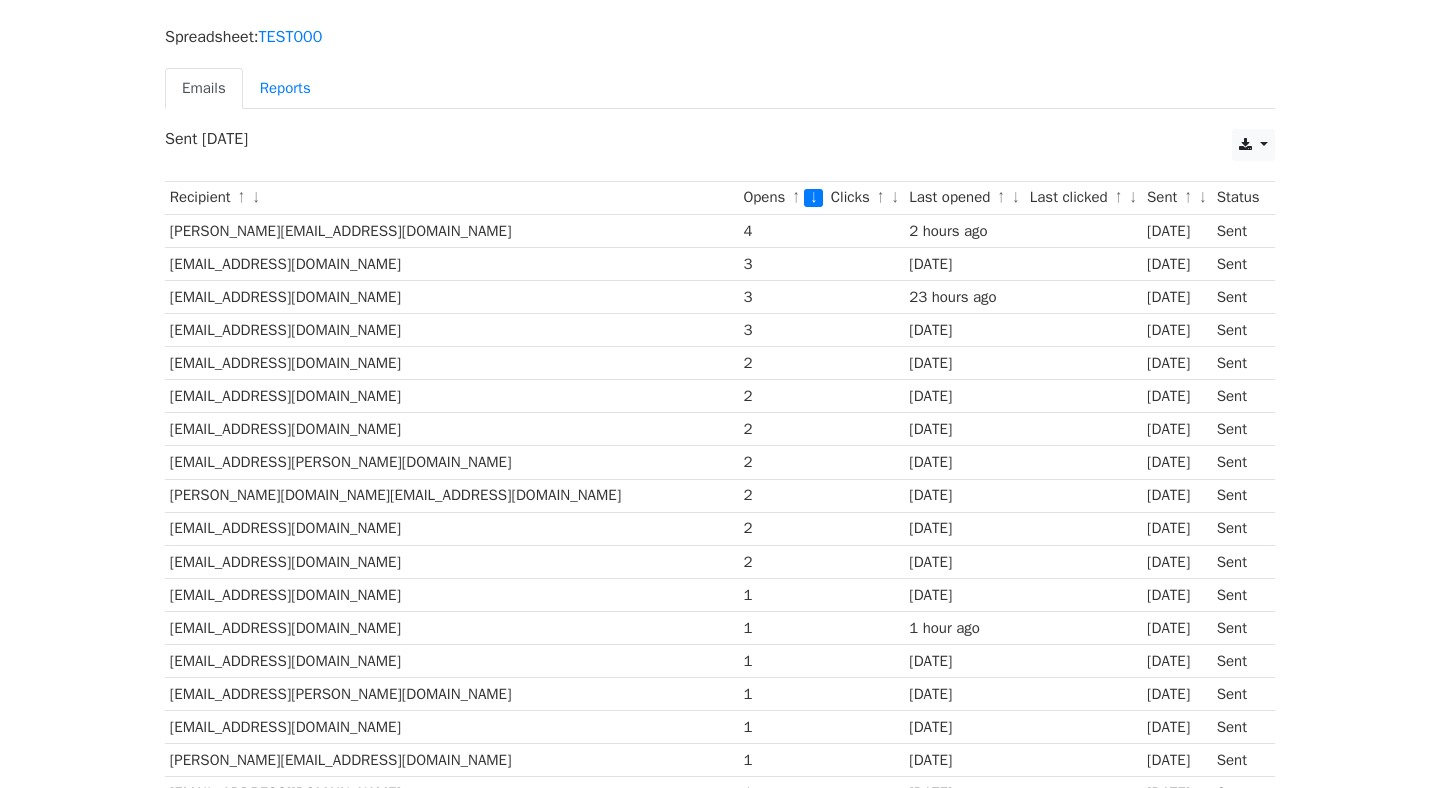 click on "[EMAIL_ADDRESS][PERSON_NAME][DOMAIN_NAME]" at bounding box center [452, 462] 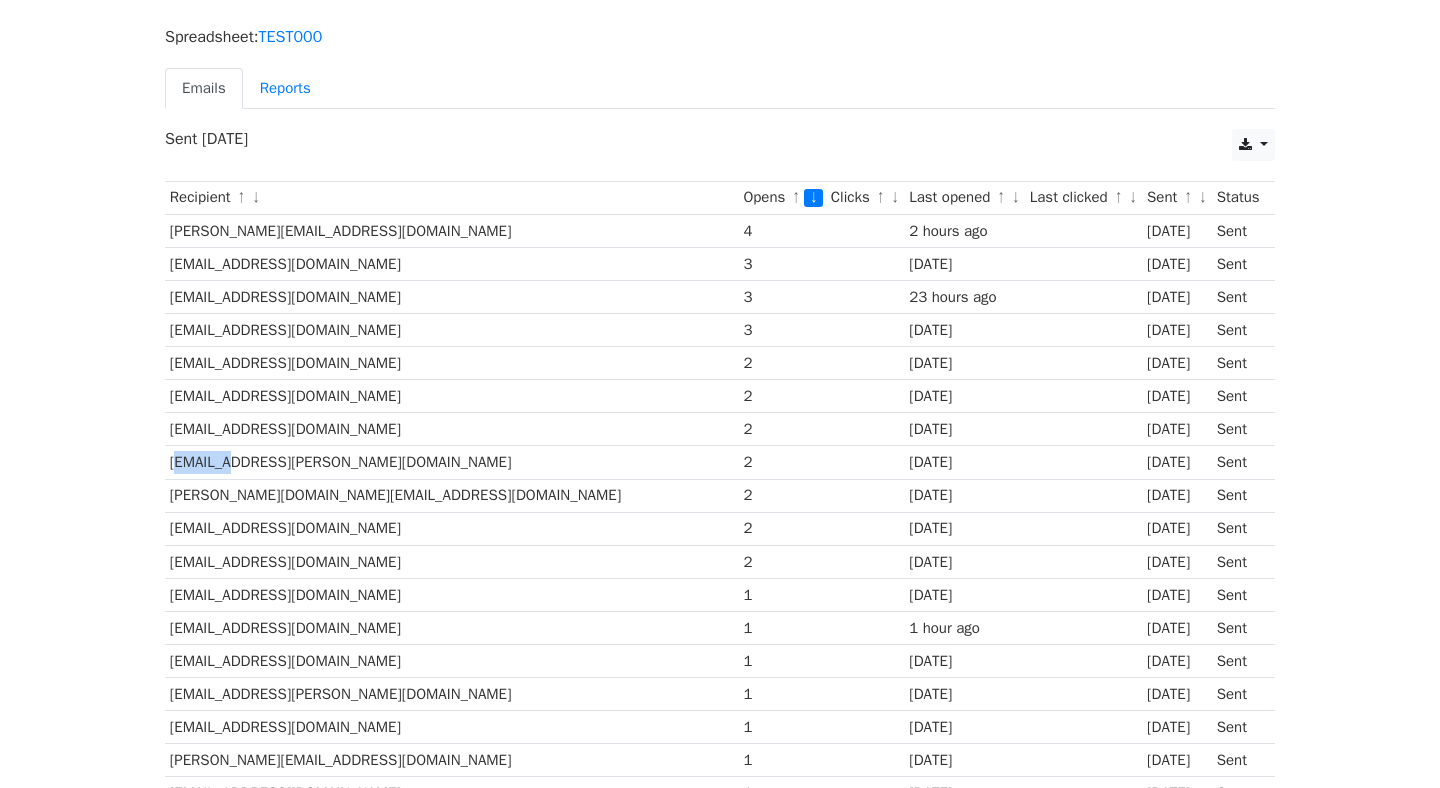 click on "[EMAIL_ADDRESS][PERSON_NAME][DOMAIN_NAME]" at bounding box center (452, 462) 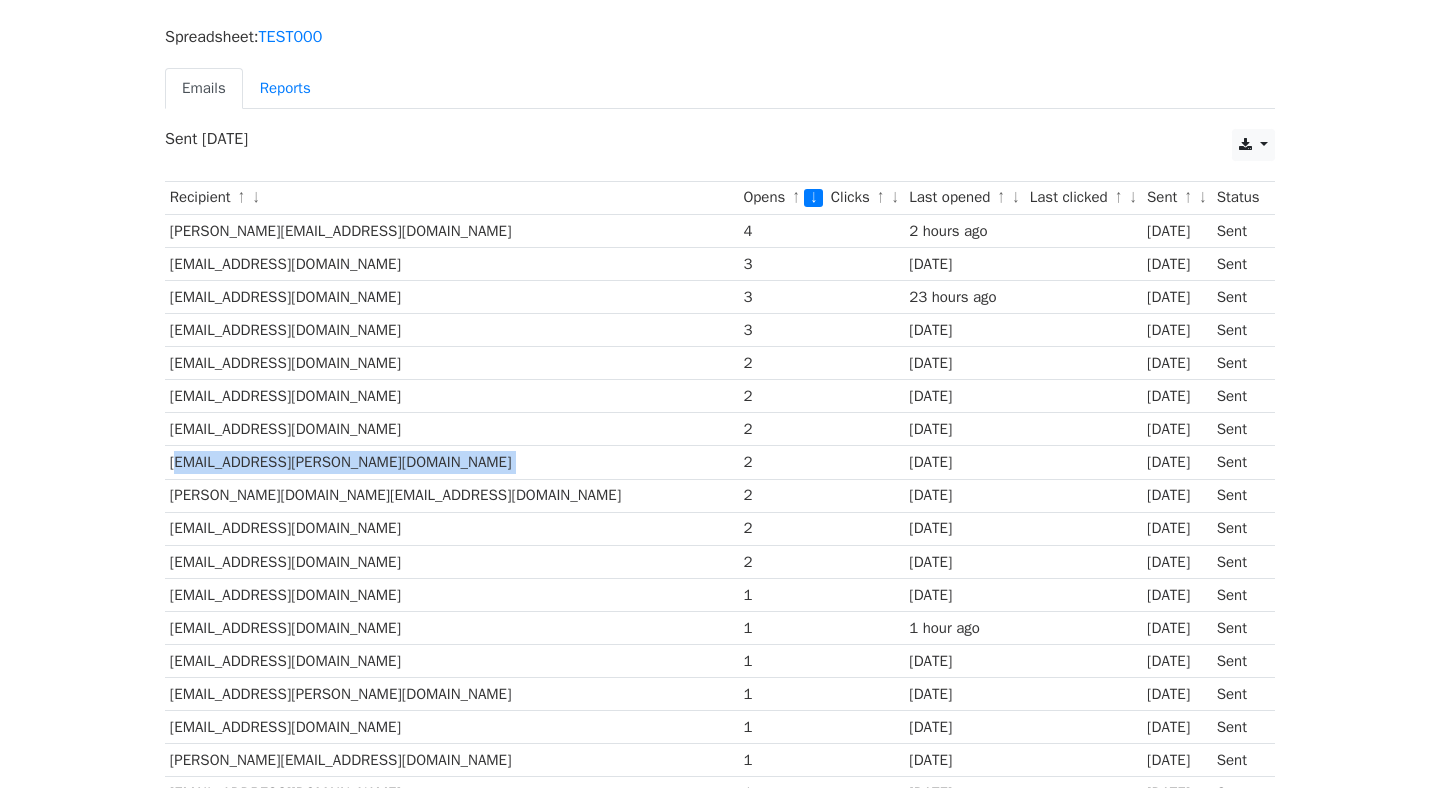 click on "[EMAIL_ADDRESS][PERSON_NAME][DOMAIN_NAME]" at bounding box center [452, 462] 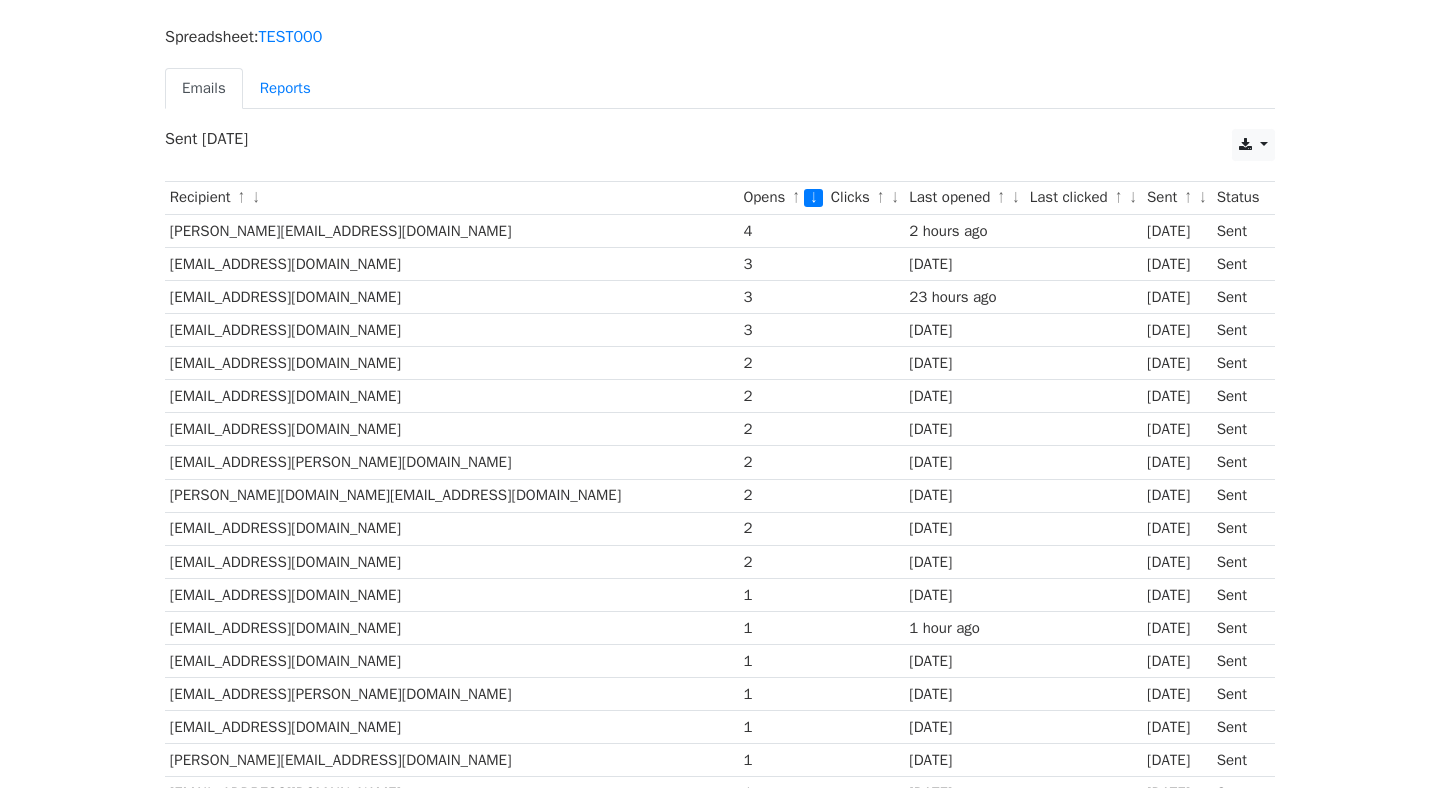 click on "MergeMail
Campaigns
Templates
Reports
Open Gmail
Daily emails left: 200
Help
jude.miranda@neebal.com
Account
Unsubscribes
Integrations
Notification Settings
Sign out
New Features
You're all caught up!
Scheduled Campaigns
Schedule your emails to be sent later.
Read more
Account Reports
View reports across all of your campaigns to find highly-engaged recipients and to see which templates and campaigns have the most clicks and opens.
Read more
View my reports
Template Editor
Create beautiful emails using our powerful template editor.
Read more
View my templates
Campaigns
⟫
ERP Built for PSUs: Open-Source, Compliant, Cost-Effective & Customizable
Spreadsheet:
TEST000
Emails
Reports
CSV
Excel
Sent
4 days ago" at bounding box center (720, 1910) 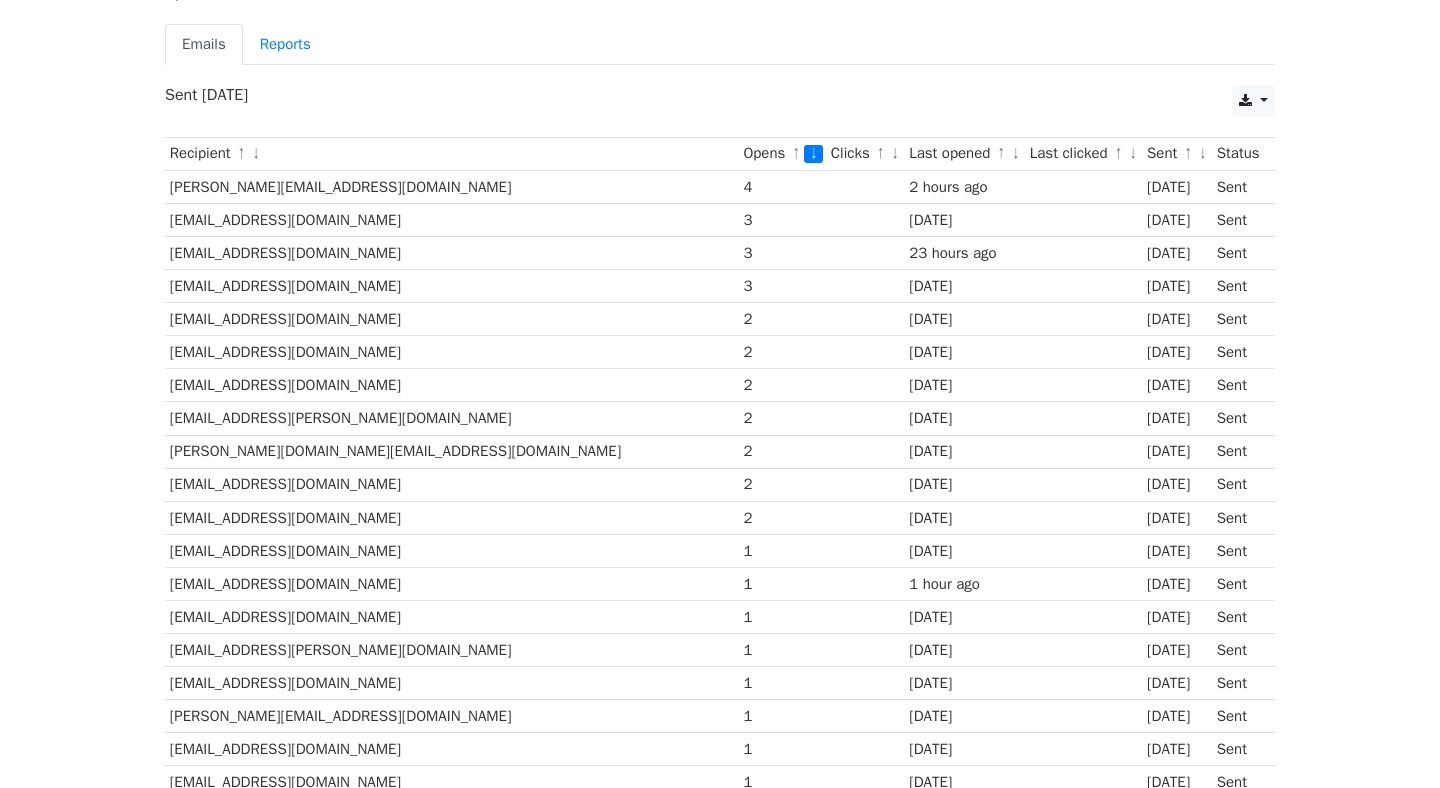 scroll, scrollTop: 199, scrollLeft: 0, axis: vertical 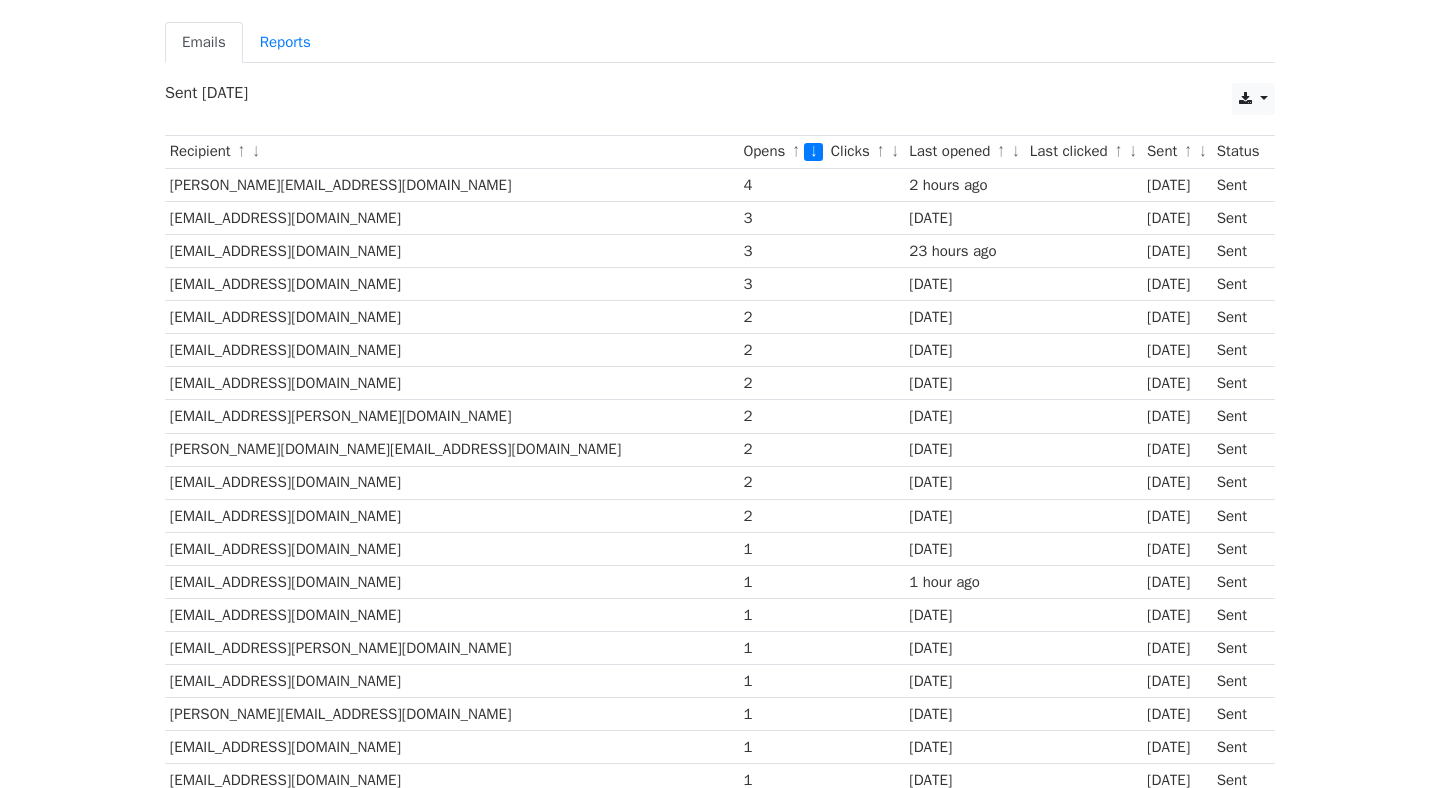 click on "[PERSON_NAME][EMAIL_ADDRESS][DOMAIN_NAME]" at bounding box center [452, 184] 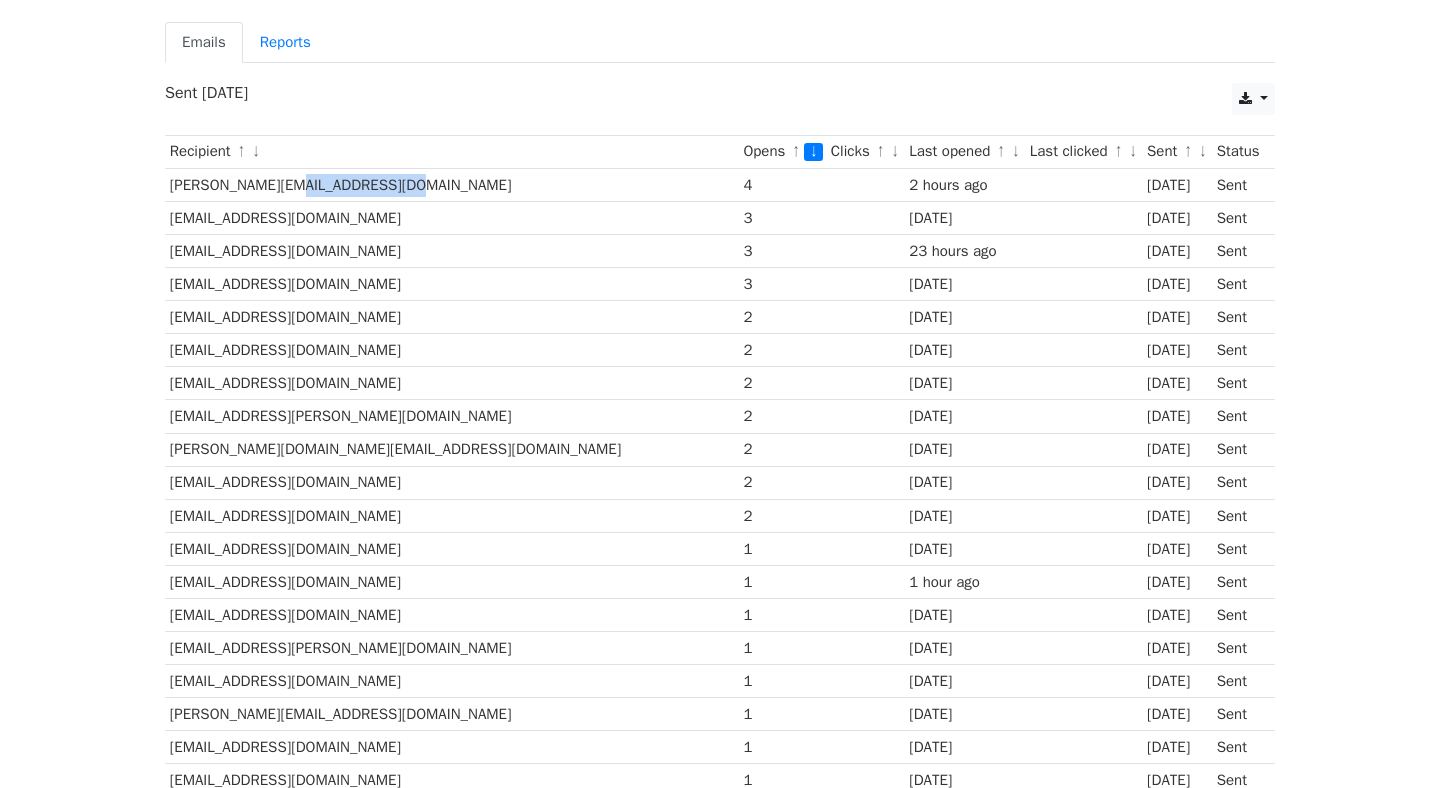 click on "[PERSON_NAME][EMAIL_ADDRESS][DOMAIN_NAME]" at bounding box center [452, 184] 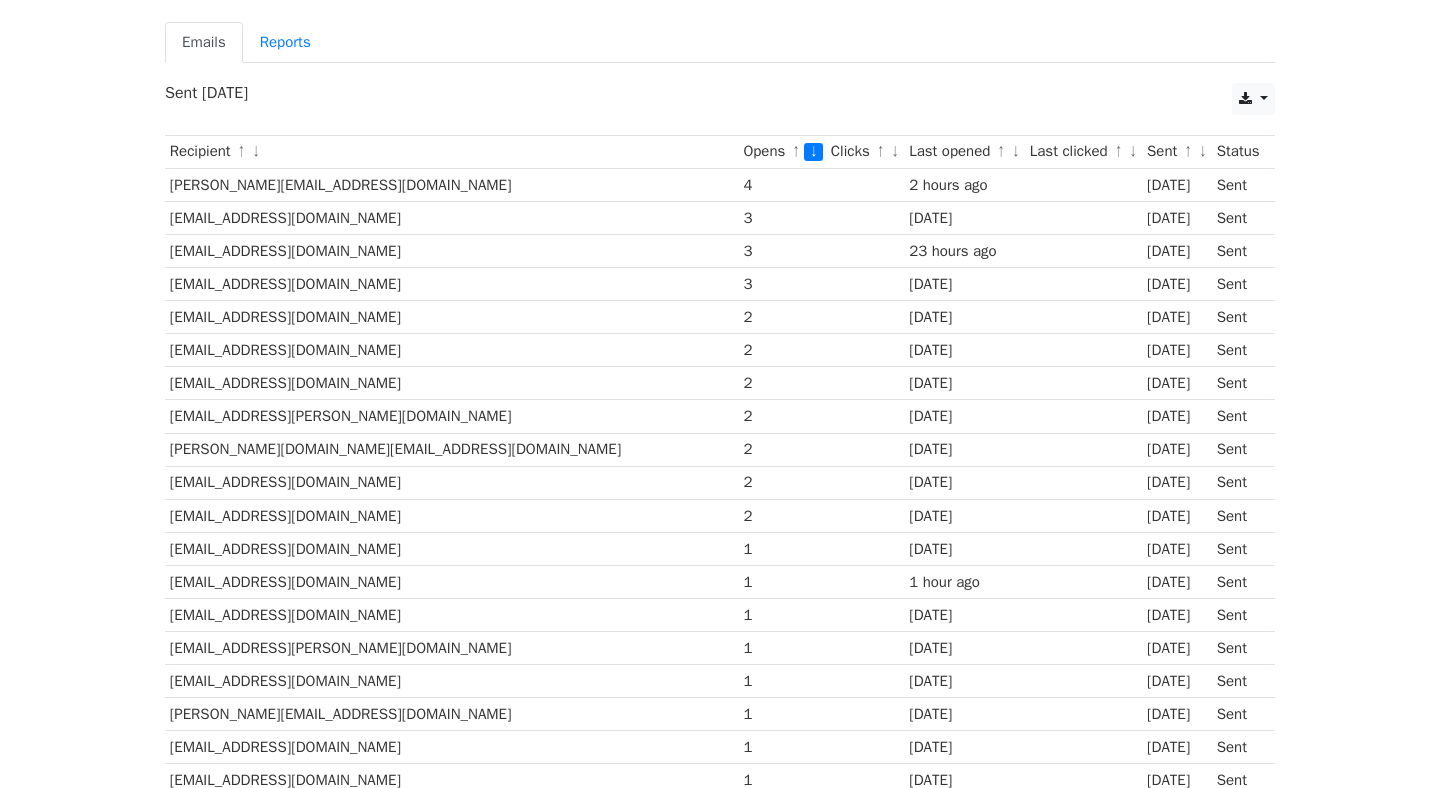 click on "[EMAIL_ADDRESS][DOMAIN_NAME]" at bounding box center [452, 217] 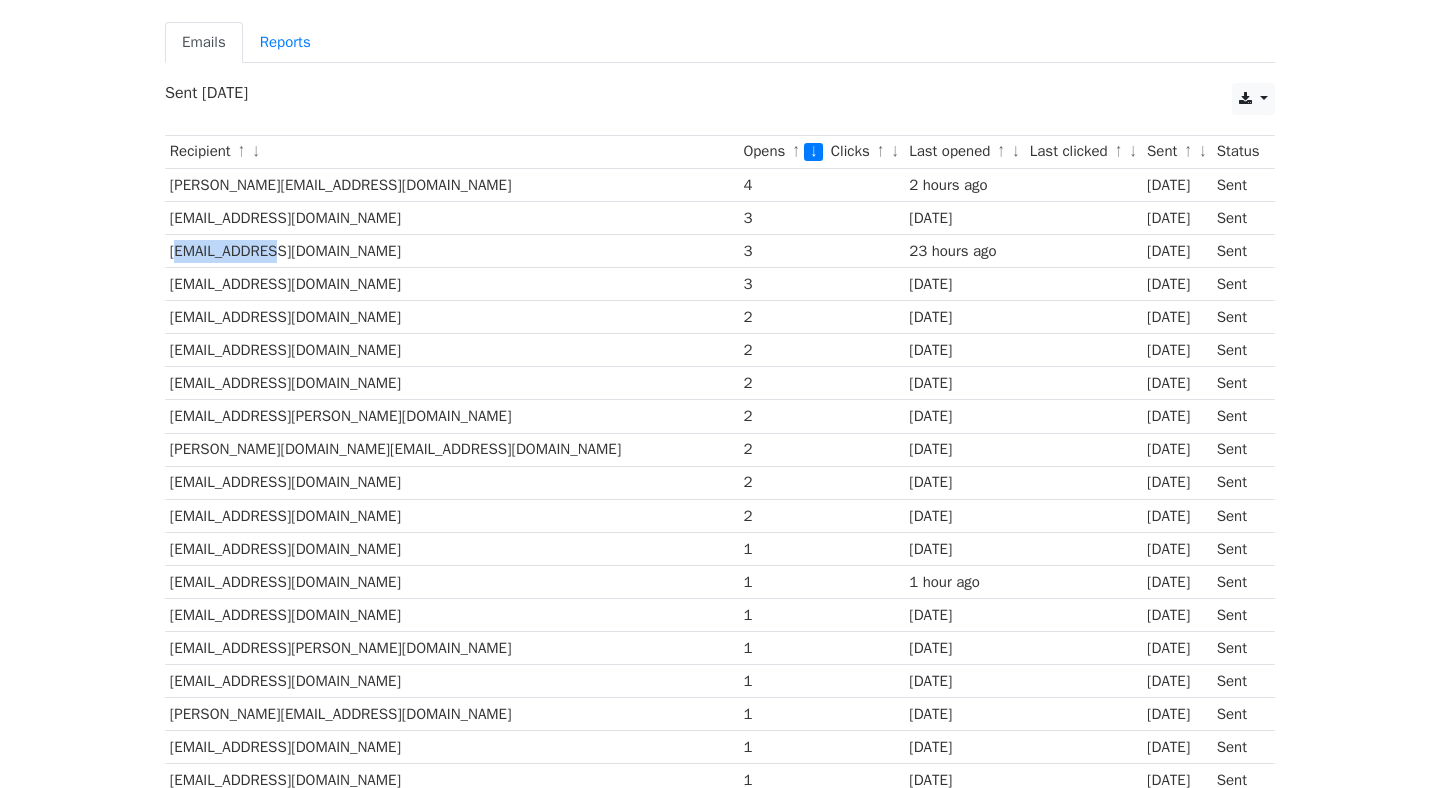 click on "[EMAIL_ADDRESS][DOMAIN_NAME]" at bounding box center (452, 250) 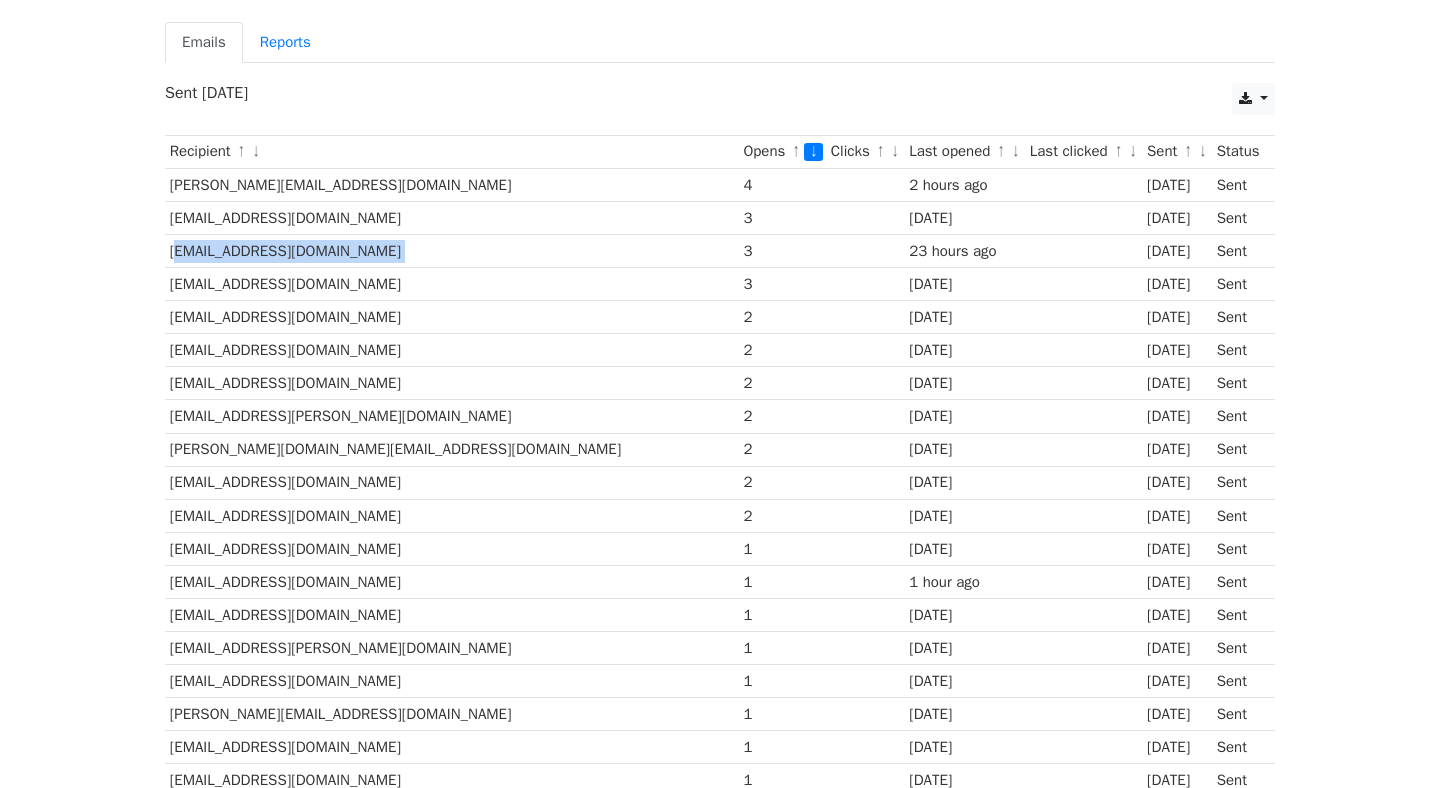 click on "[EMAIL_ADDRESS][DOMAIN_NAME]" at bounding box center [452, 250] 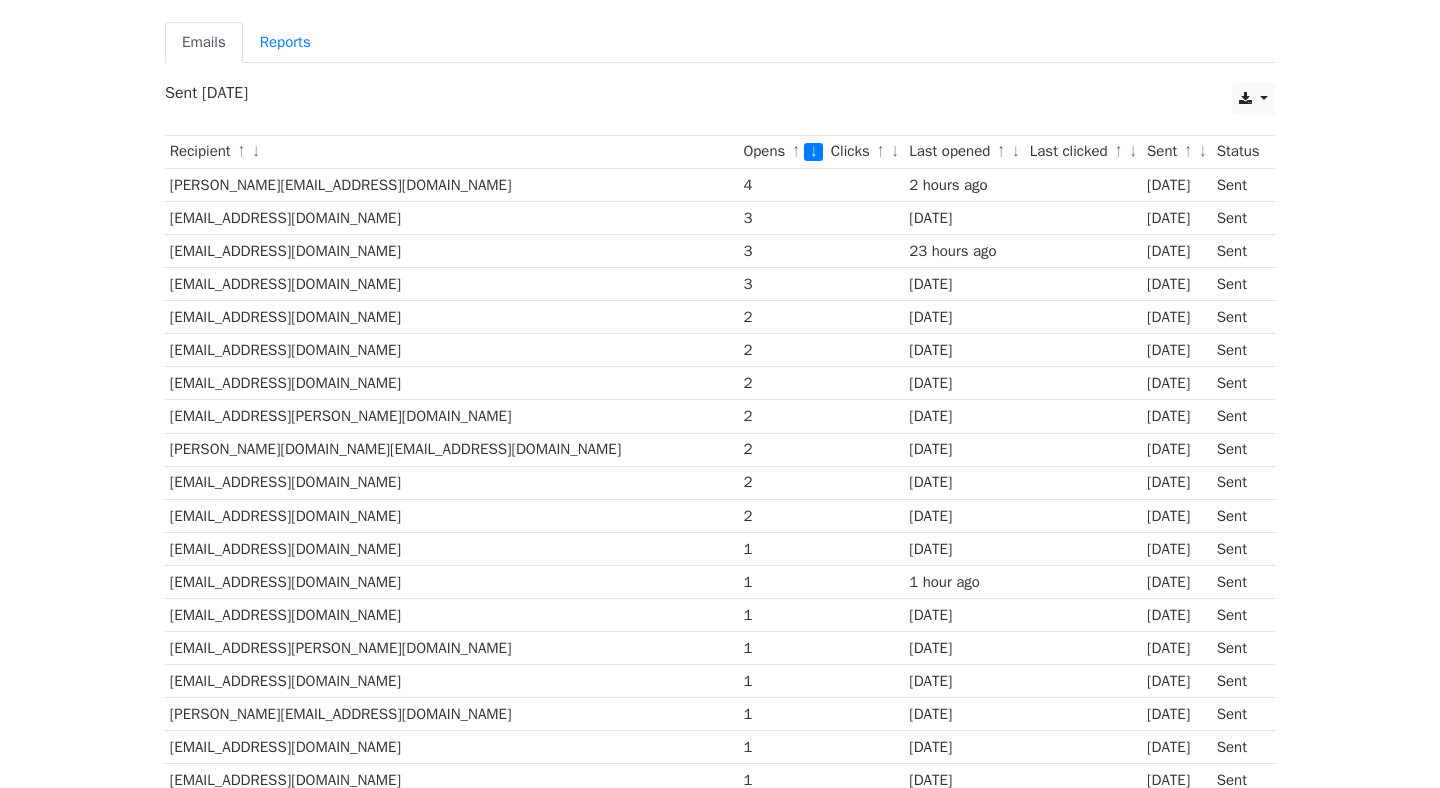 click on "[EMAIL_ADDRESS][DOMAIN_NAME]" at bounding box center (452, 284) 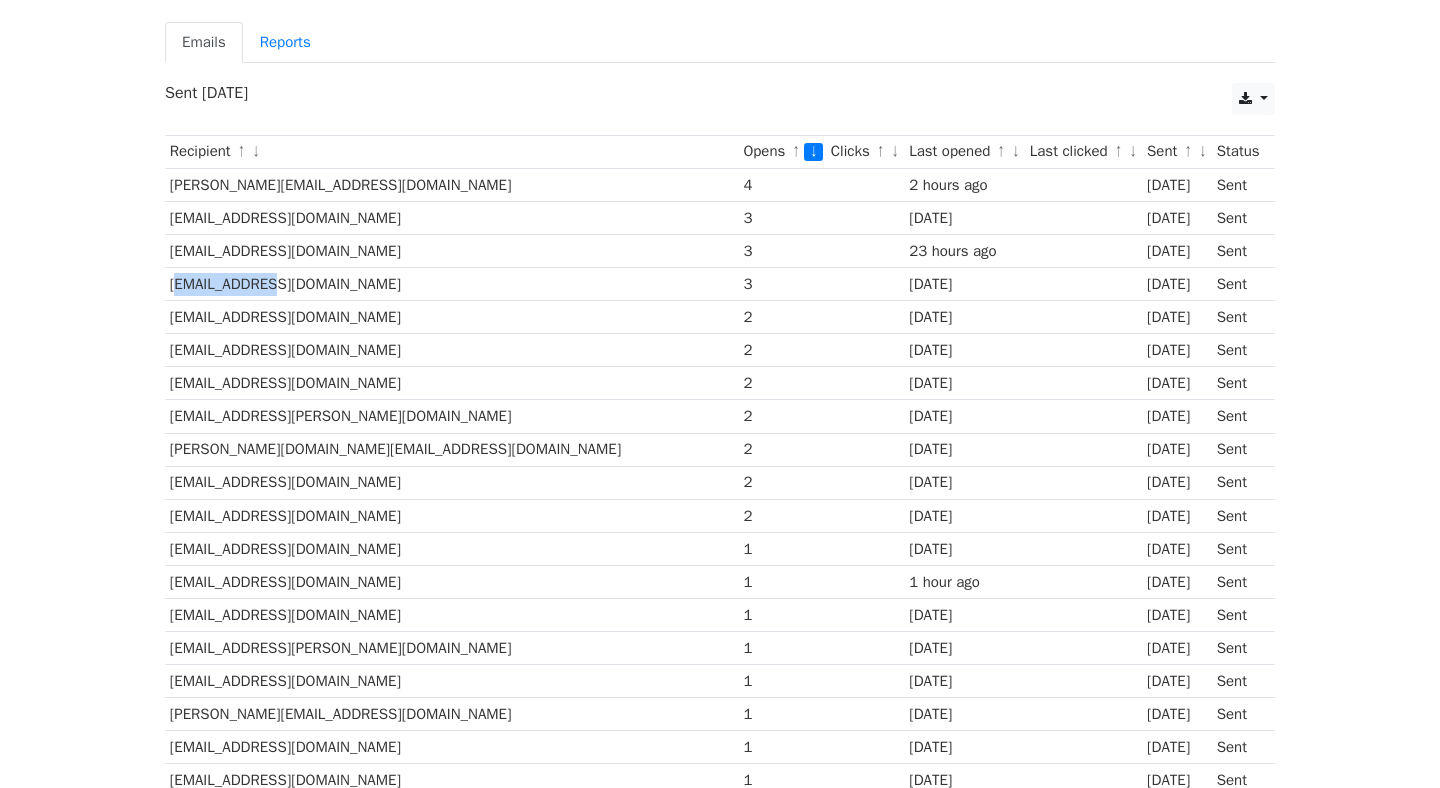 click on "[EMAIL_ADDRESS][DOMAIN_NAME]" at bounding box center (452, 284) 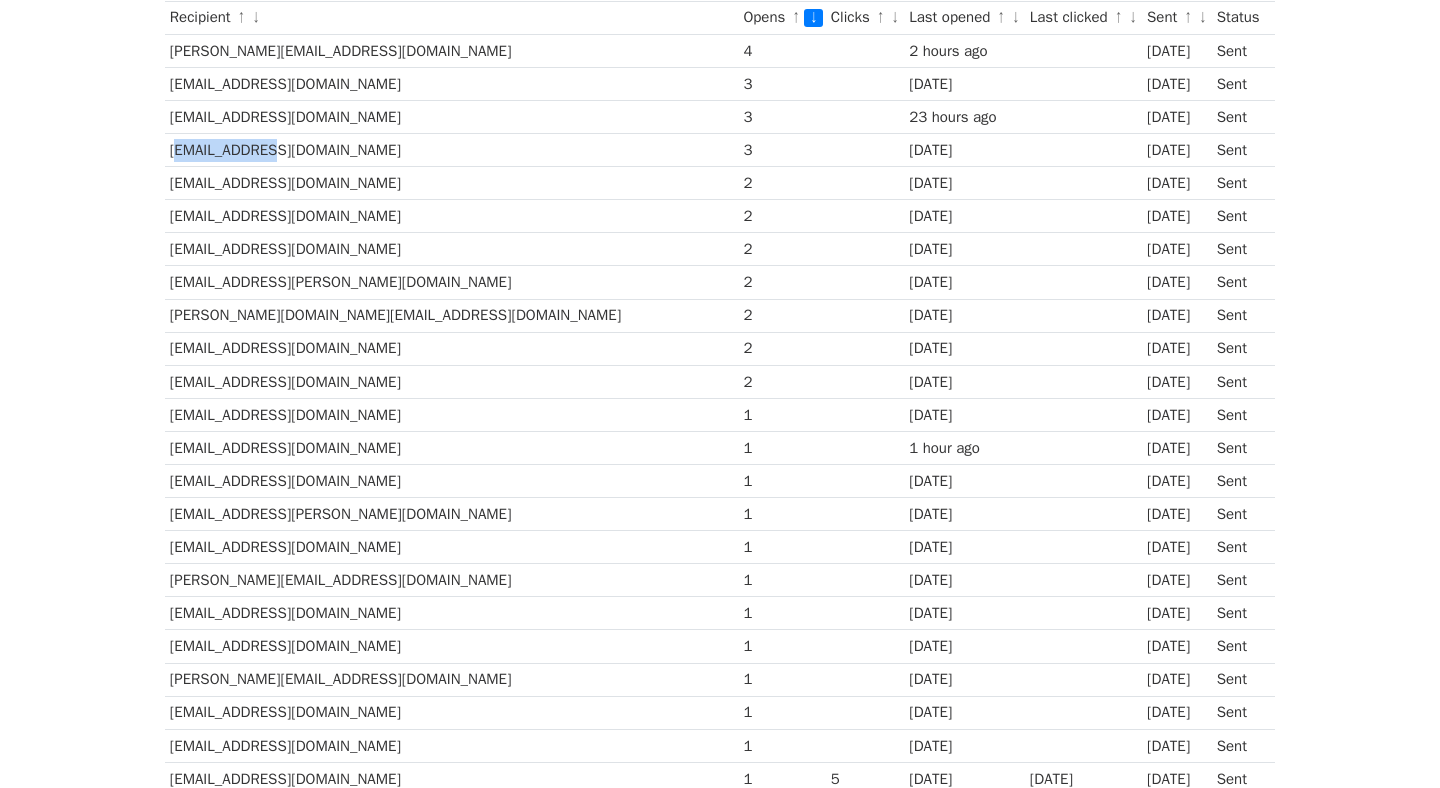 scroll, scrollTop: 331, scrollLeft: 0, axis: vertical 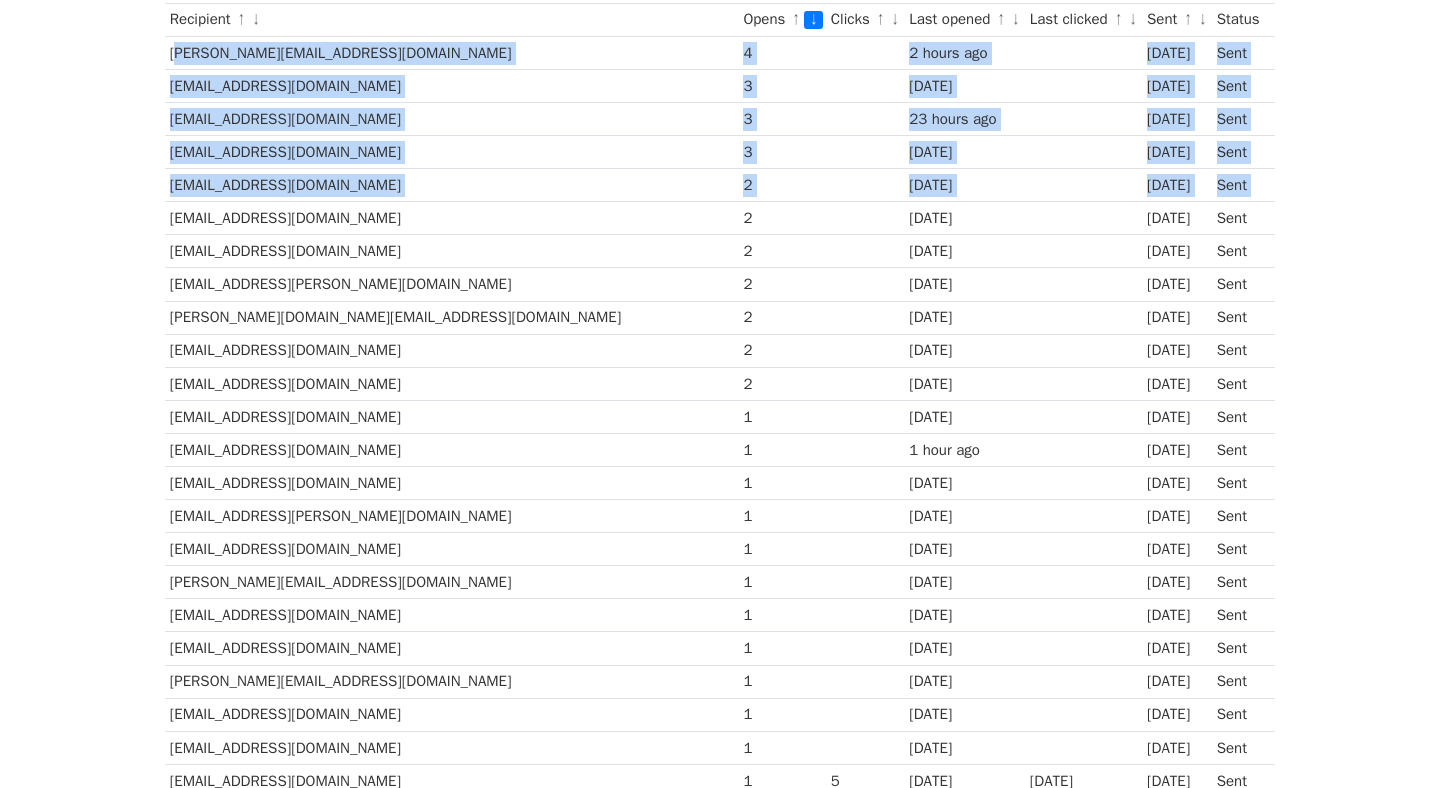 drag, startPoint x: 171, startPoint y: 56, endPoint x: 249, endPoint y: 204, distance: 167.29614 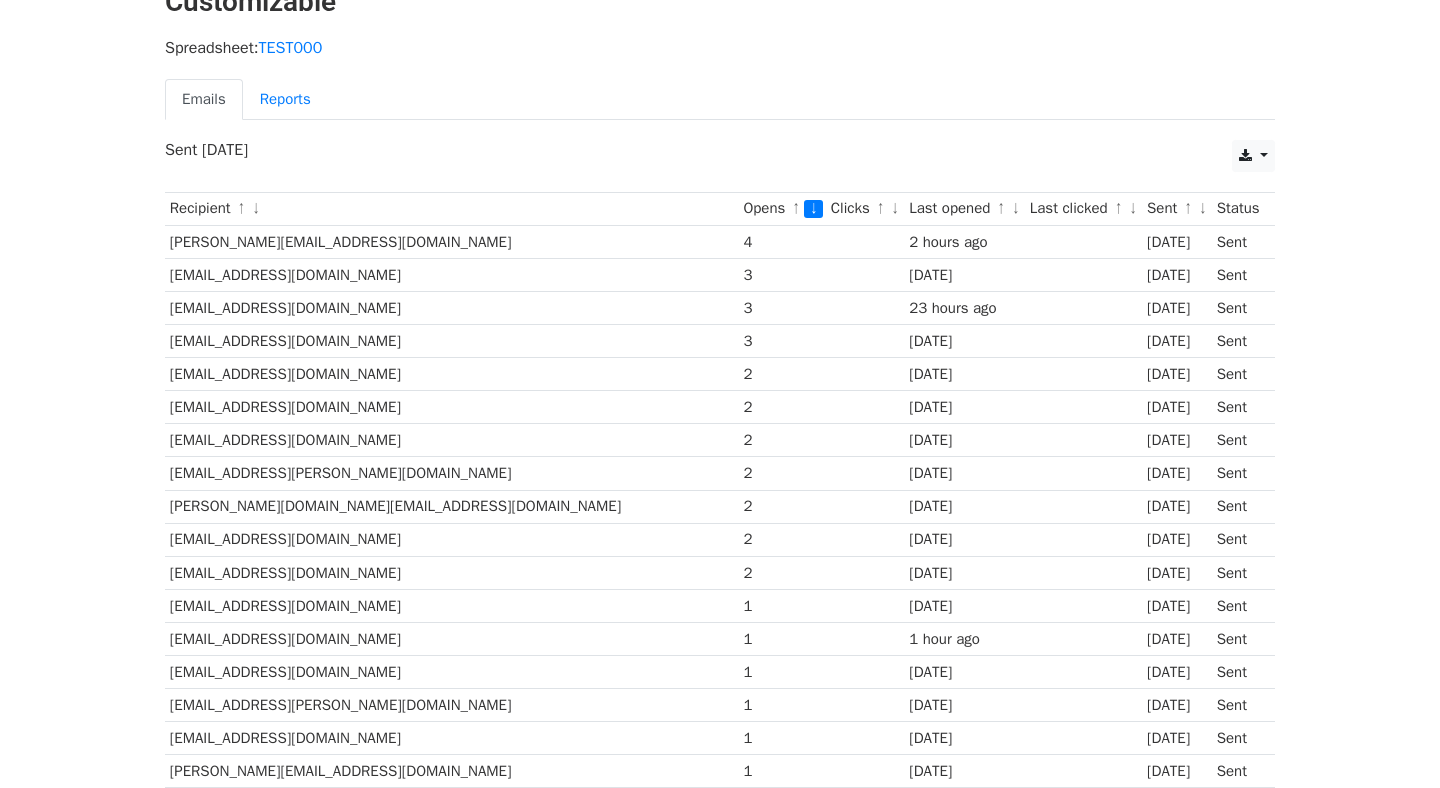 scroll, scrollTop: 0, scrollLeft: 0, axis: both 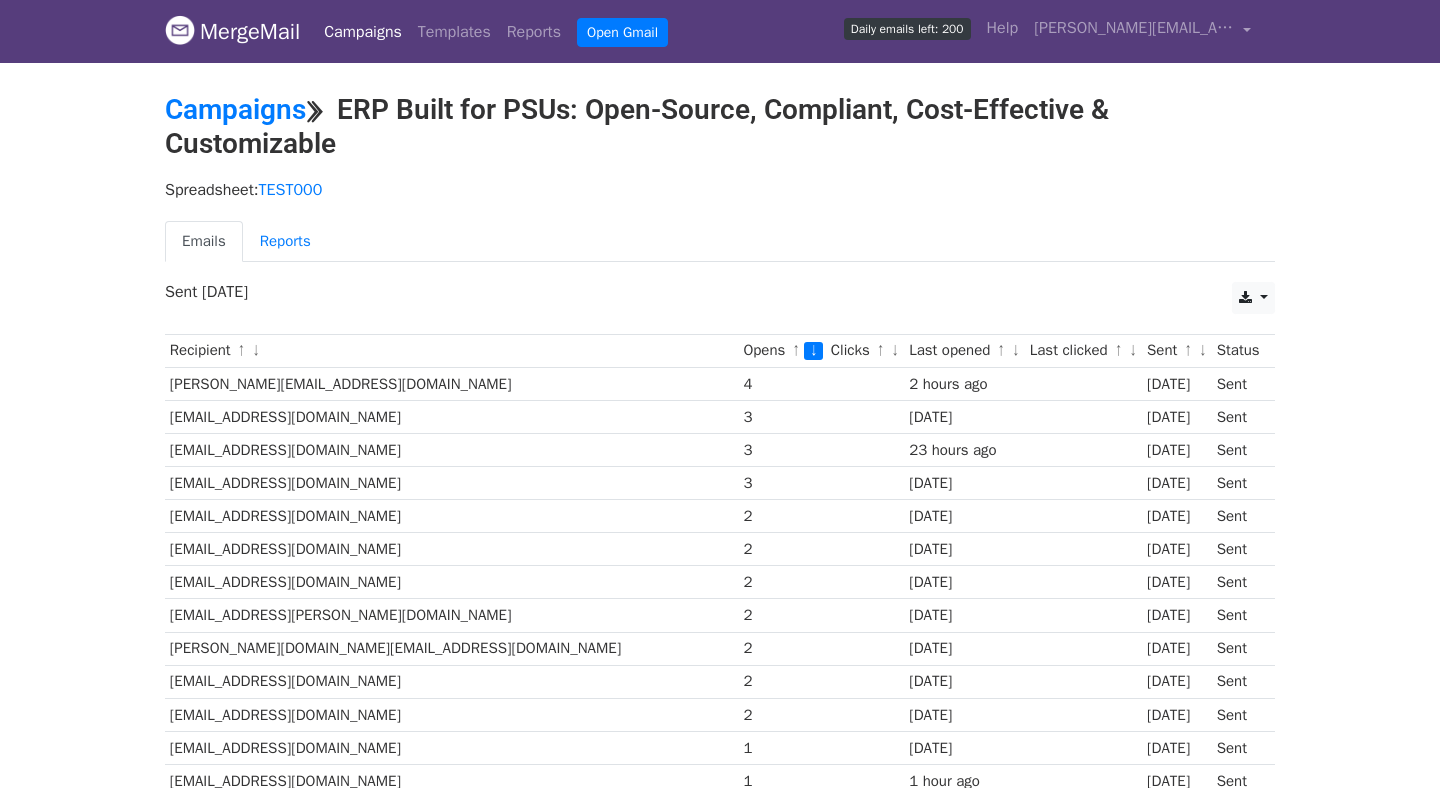 click on "[EMAIL_ADDRESS][DOMAIN_NAME]" at bounding box center [452, 549] 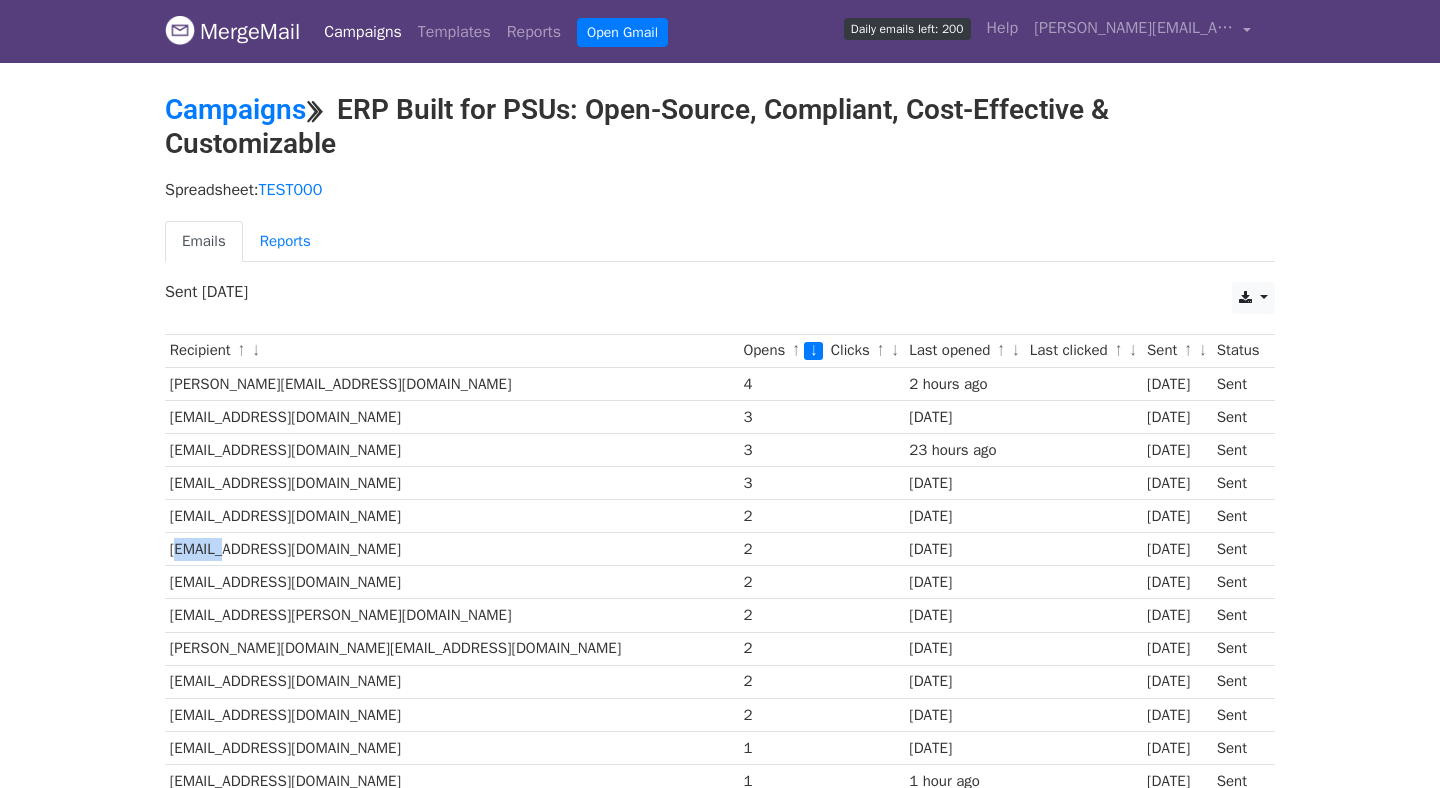 click on "[EMAIL_ADDRESS][DOMAIN_NAME]" at bounding box center (452, 549) 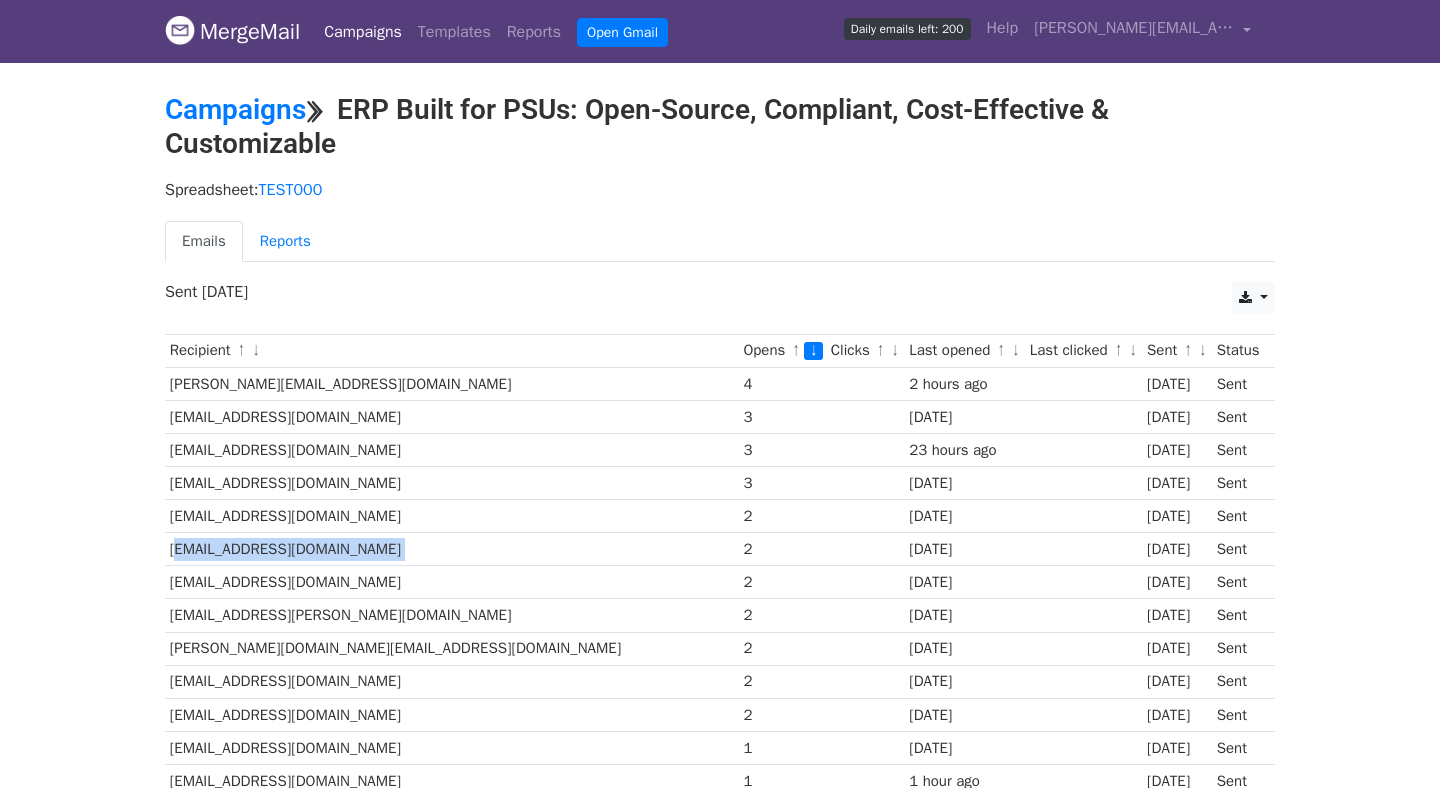click on "[EMAIL_ADDRESS][DOMAIN_NAME]" at bounding box center [452, 549] 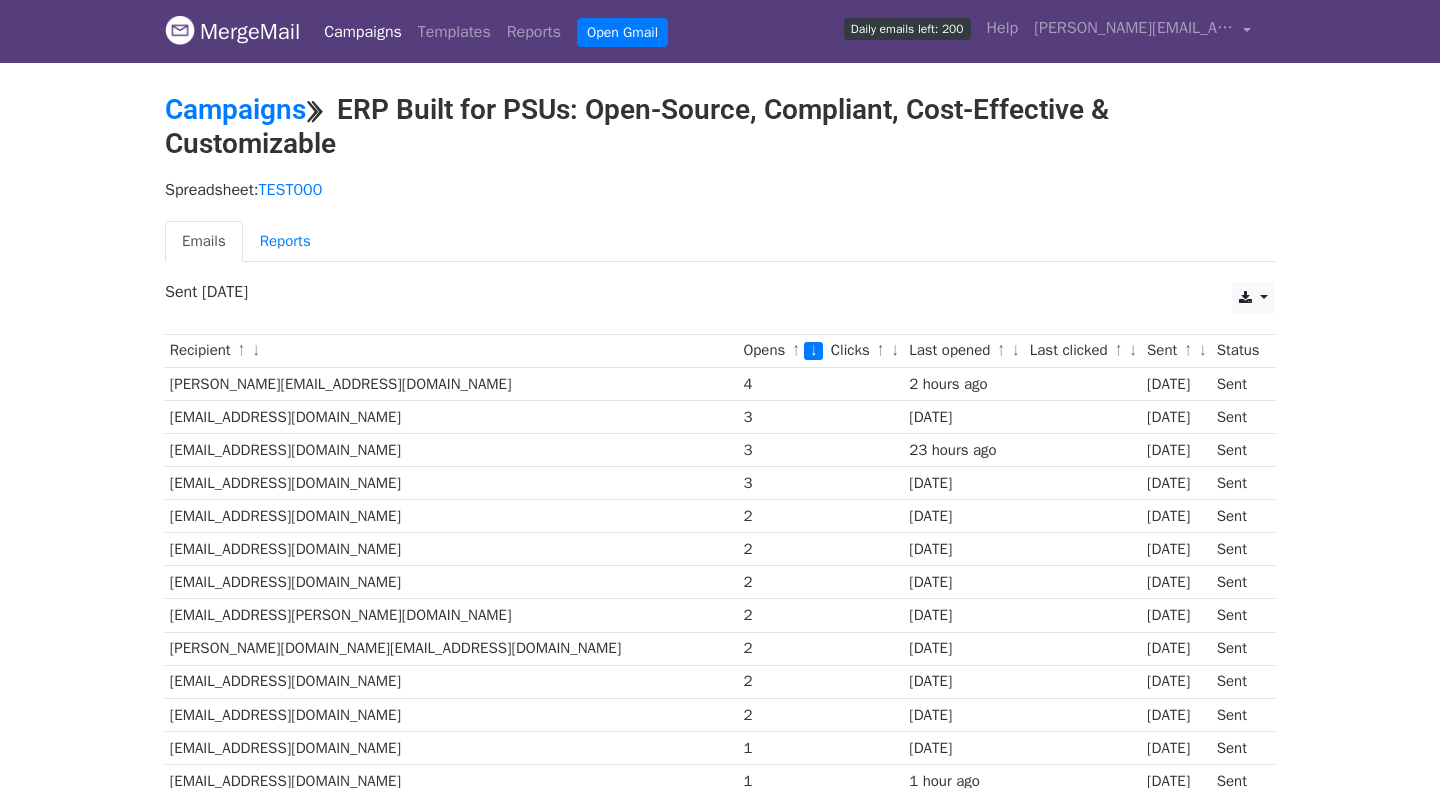 click on "[EMAIL_ADDRESS][DOMAIN_NAME]" at bounding box center [452, 516] 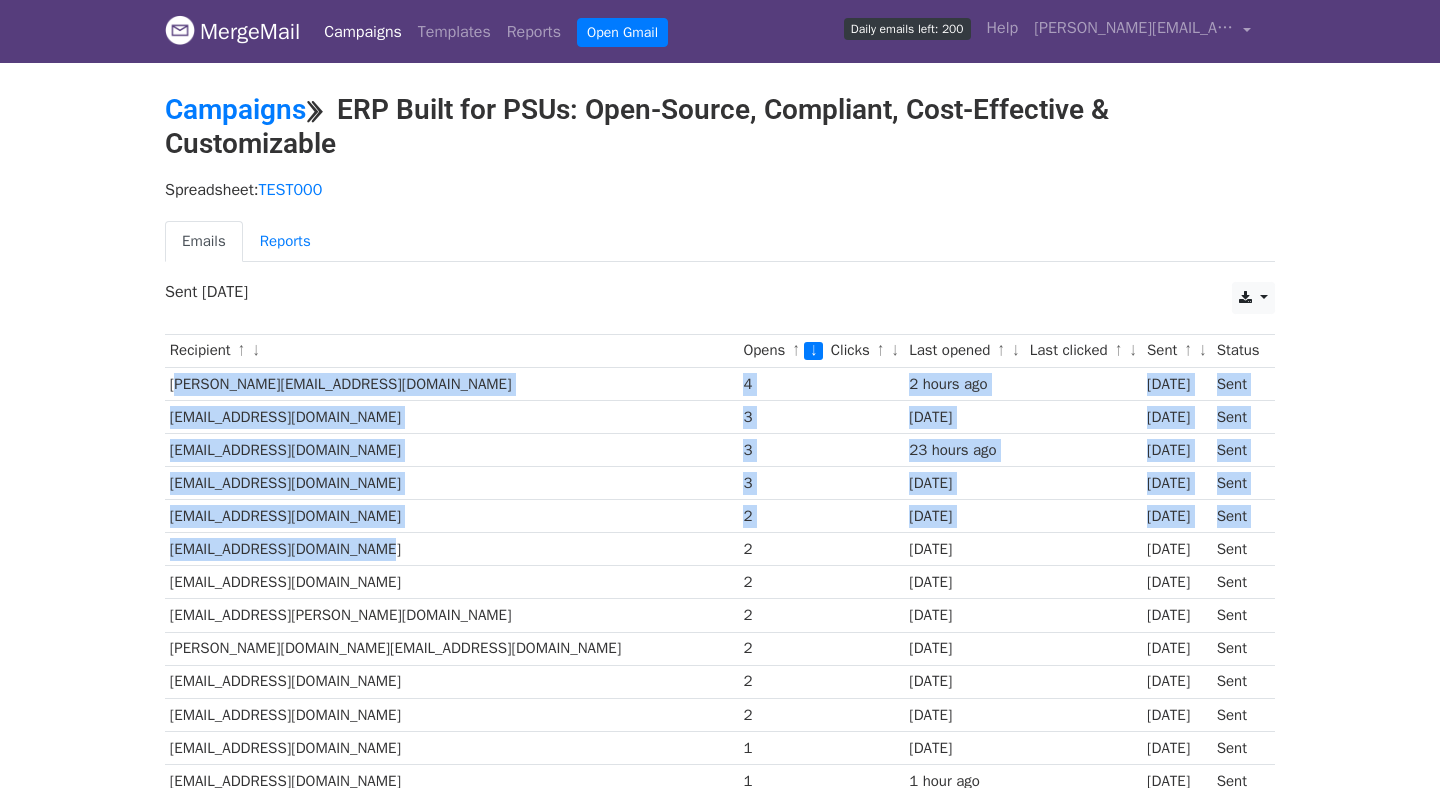 drag, startPoint x: 173, startPoint y: 386, endPoint x: 471, endPoint y: 555, distance: 342.58575 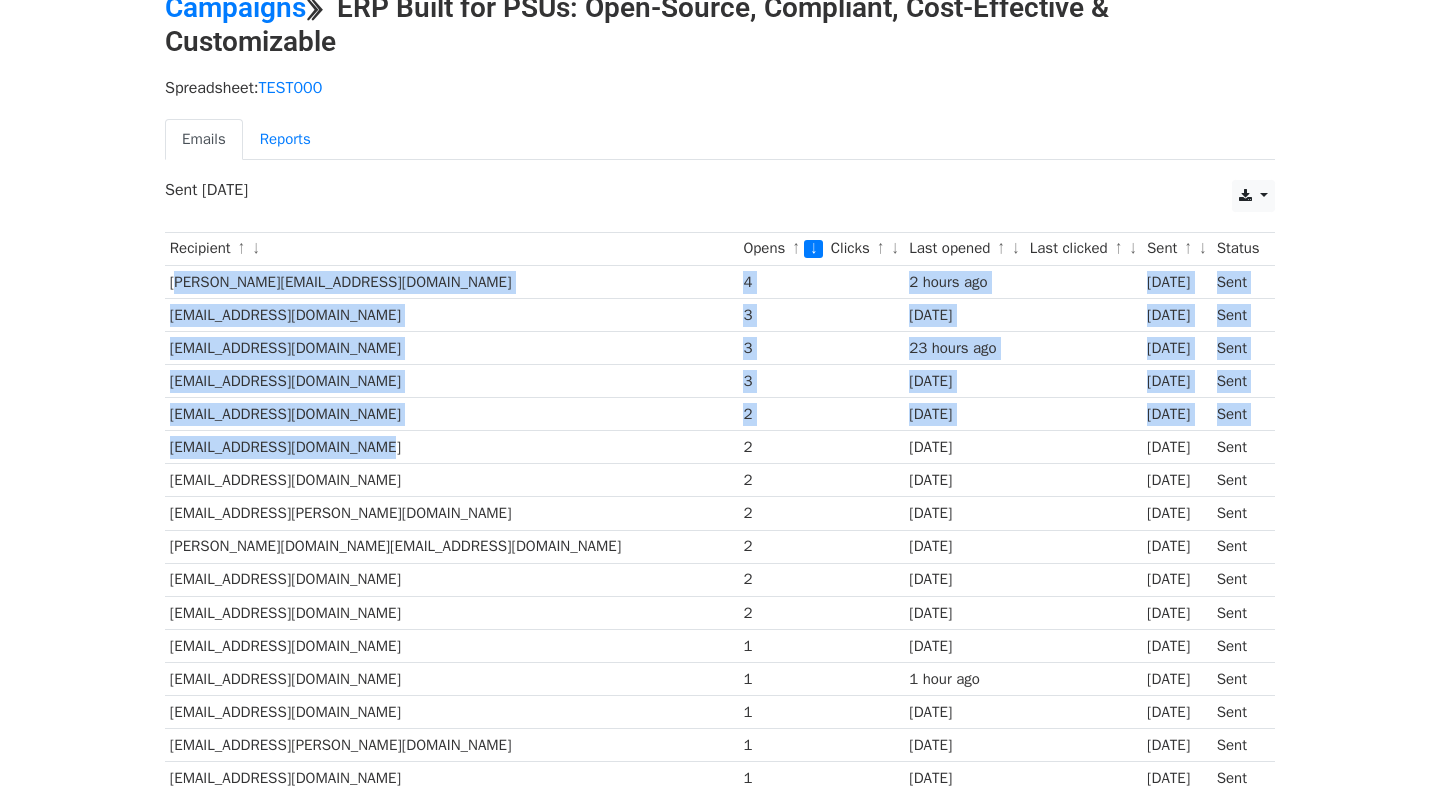 scroll, scrollTop: 125, scrollLeft: 0, axis: vertical 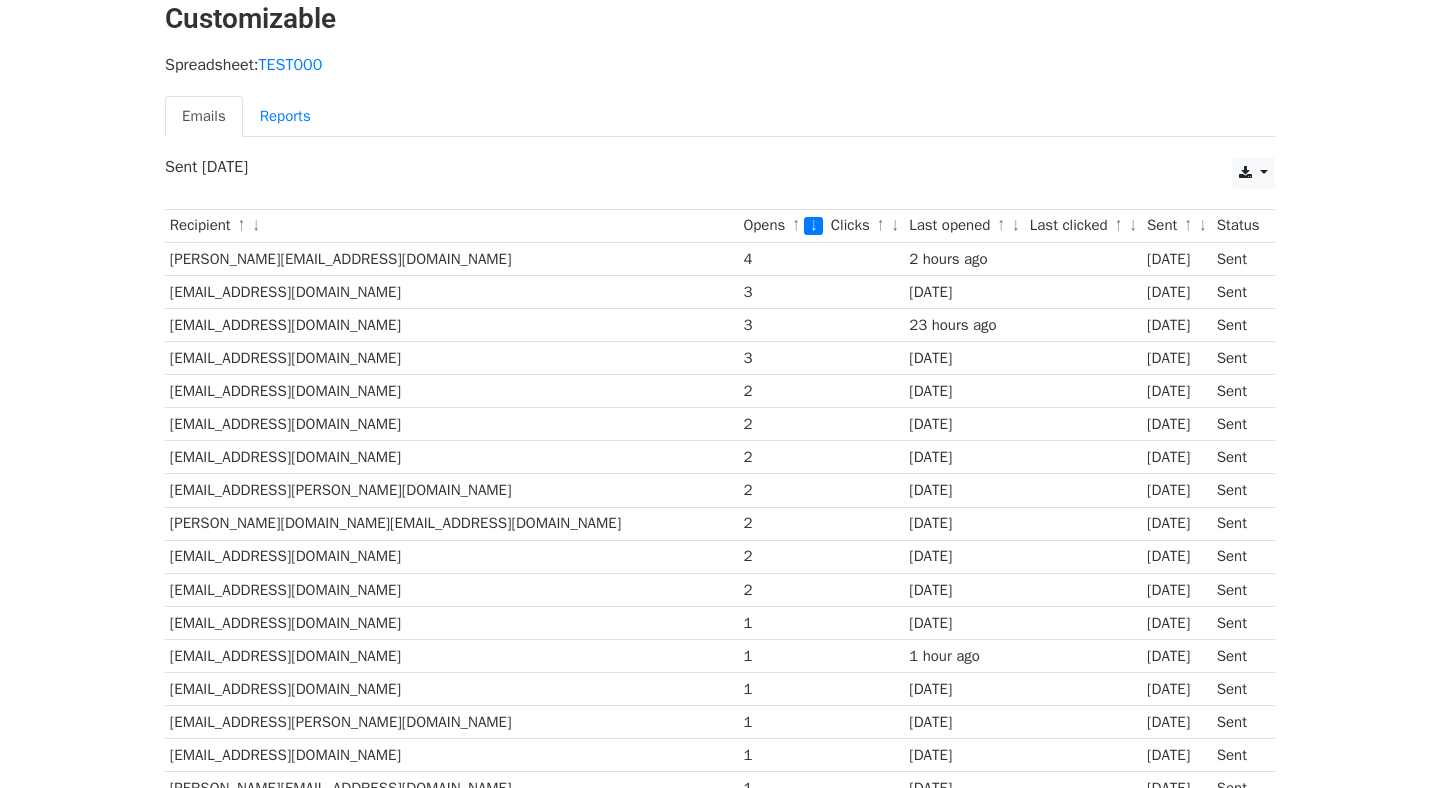 click on "[EMAIL_ADDRESS][PERSON_NAME][DOMAIN_NAME]" at bounding box center [452, 490] 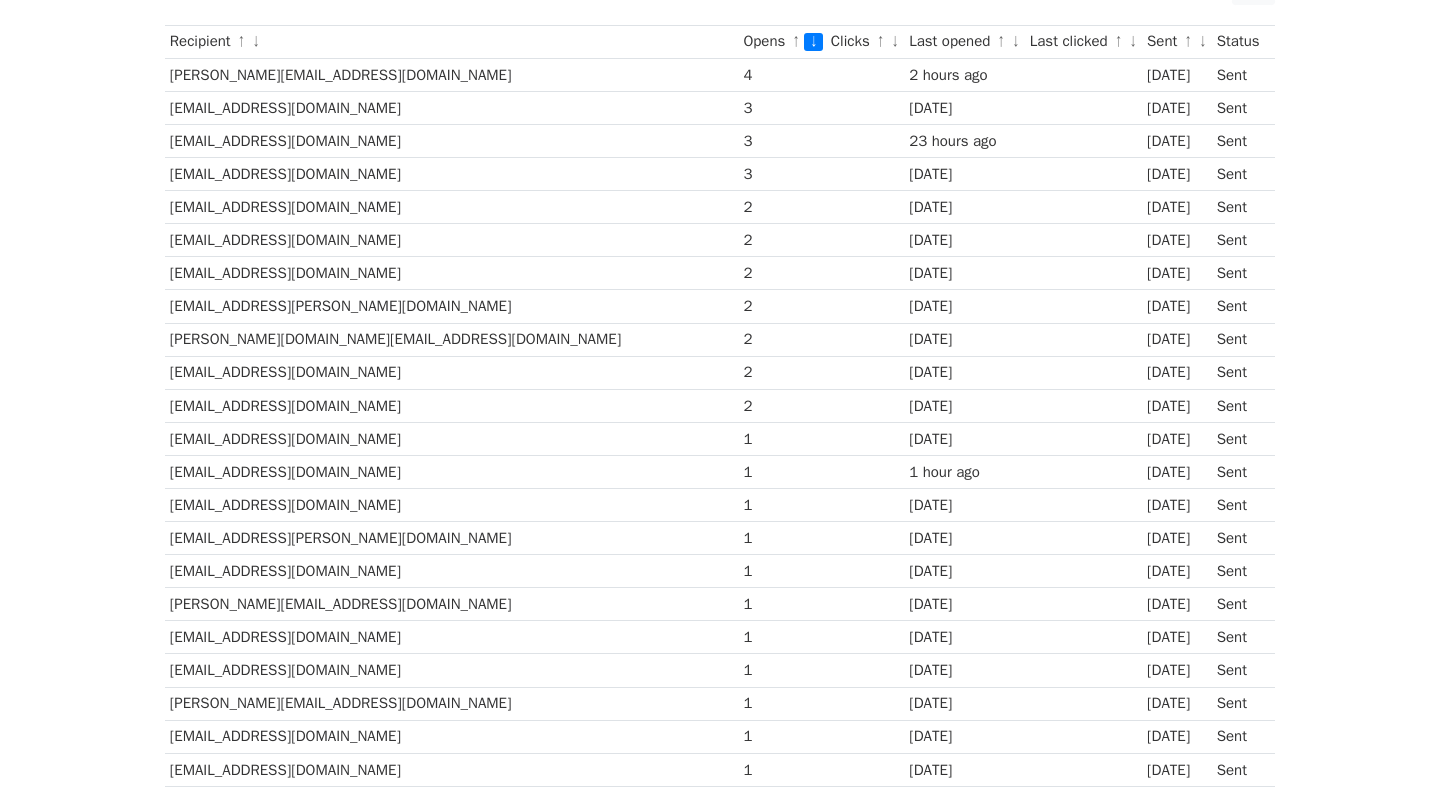 scroll, scrollTop: 337, scrollLeft: 0, axis: vertical 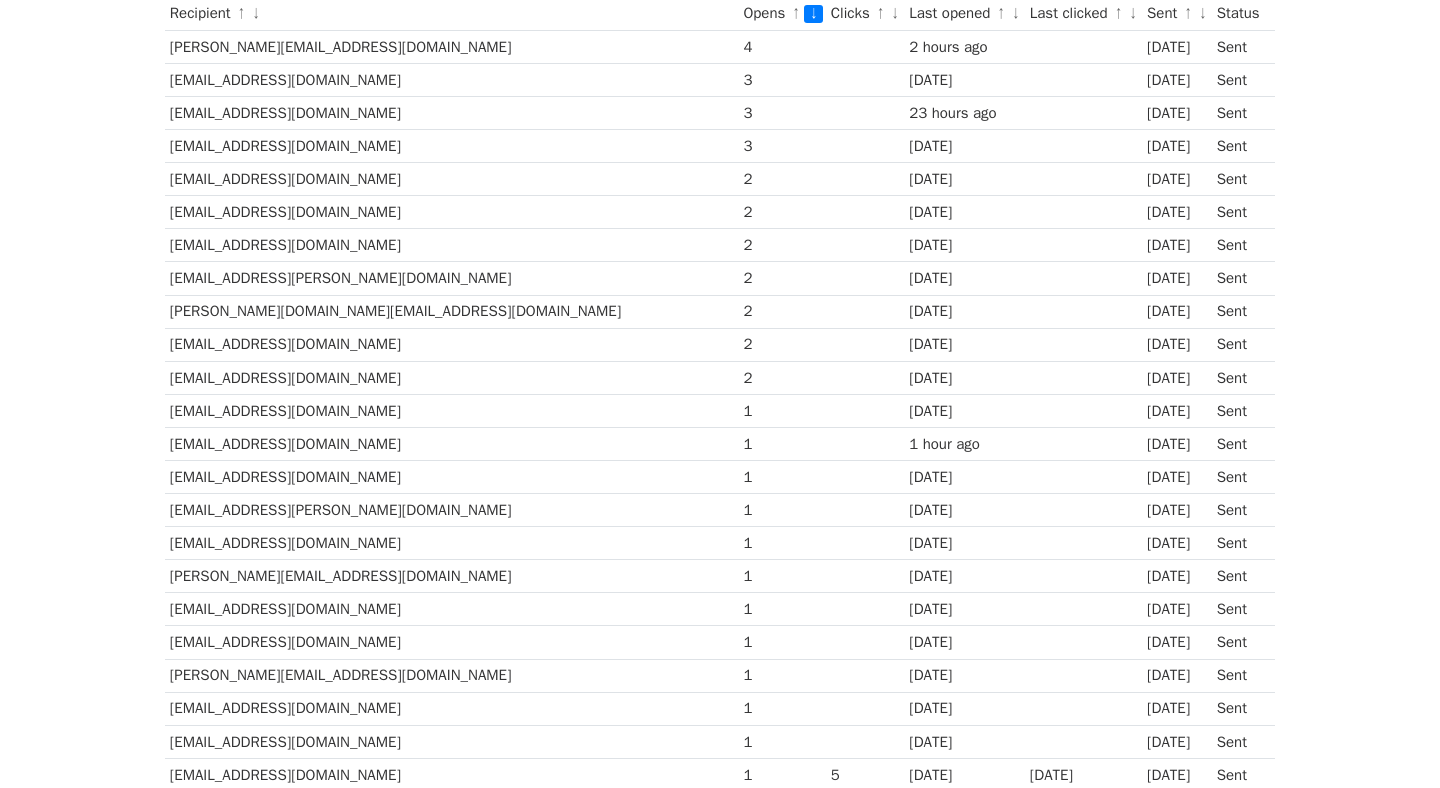 drag, startPoint x: 171, startPoint y: 50, endPoint x: 1250, endPoint y: 385, distance: 1129.808 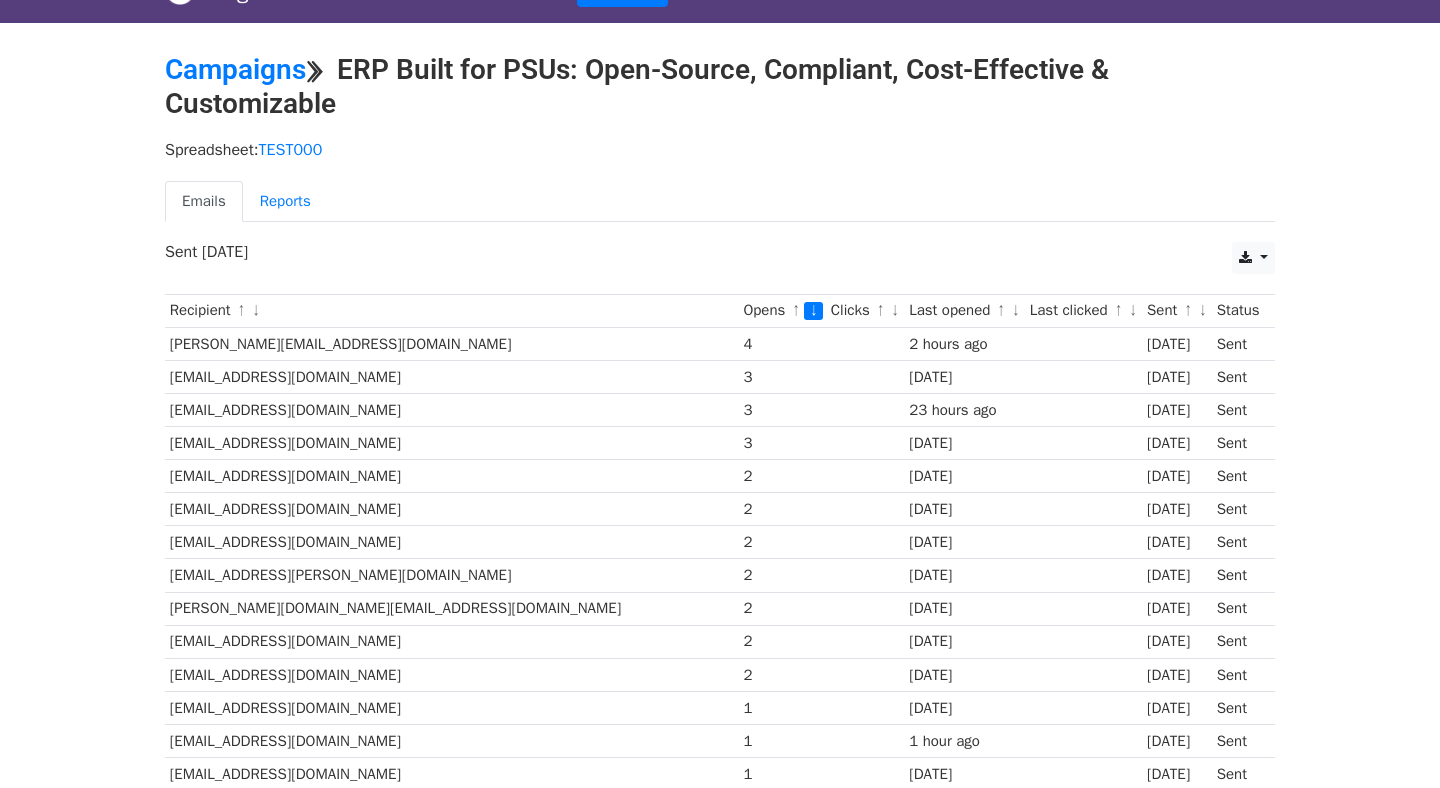 scroll, scrollTop: 39, scrollLeft: 0, axis: vertical 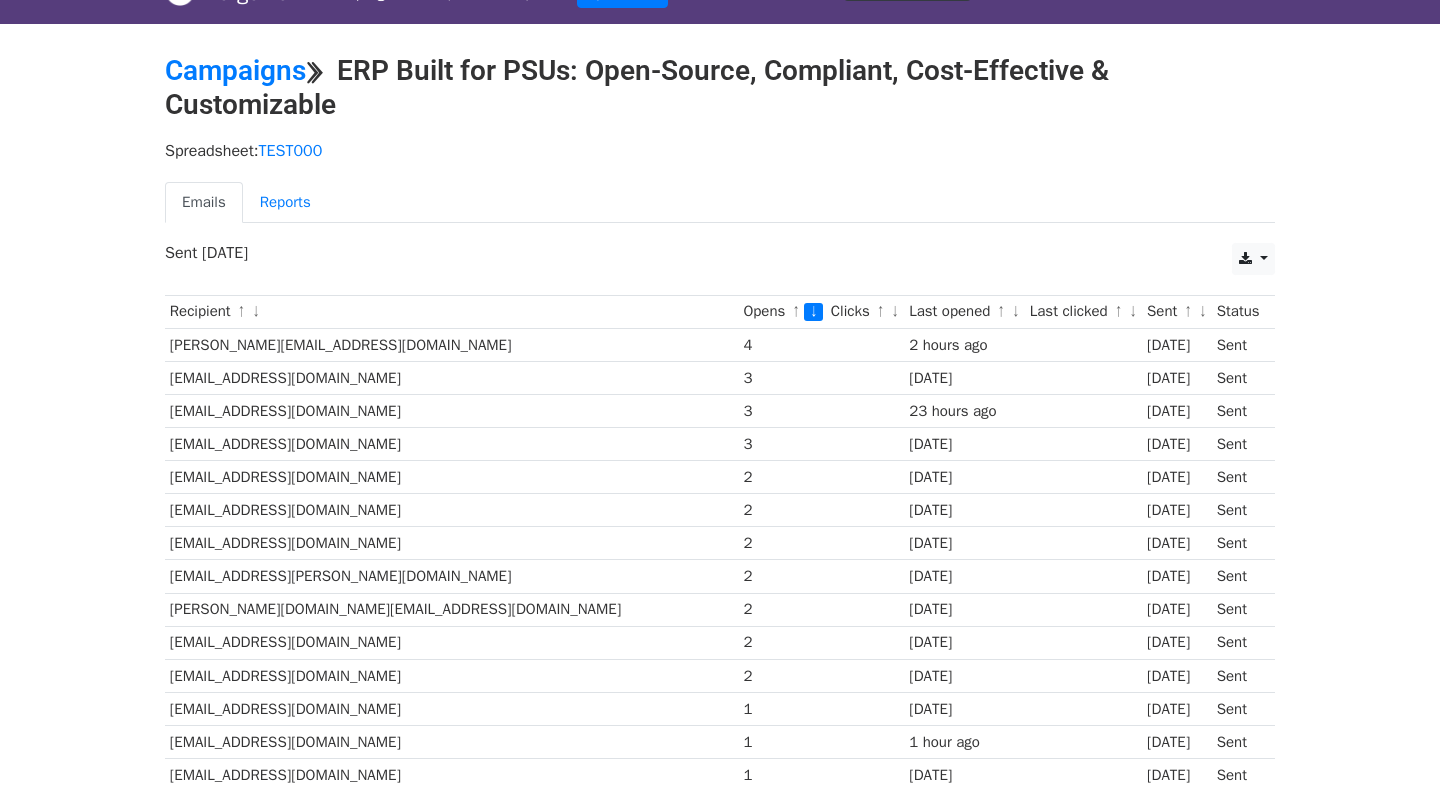 click on "Sent" at bounding box center (1238, 377) 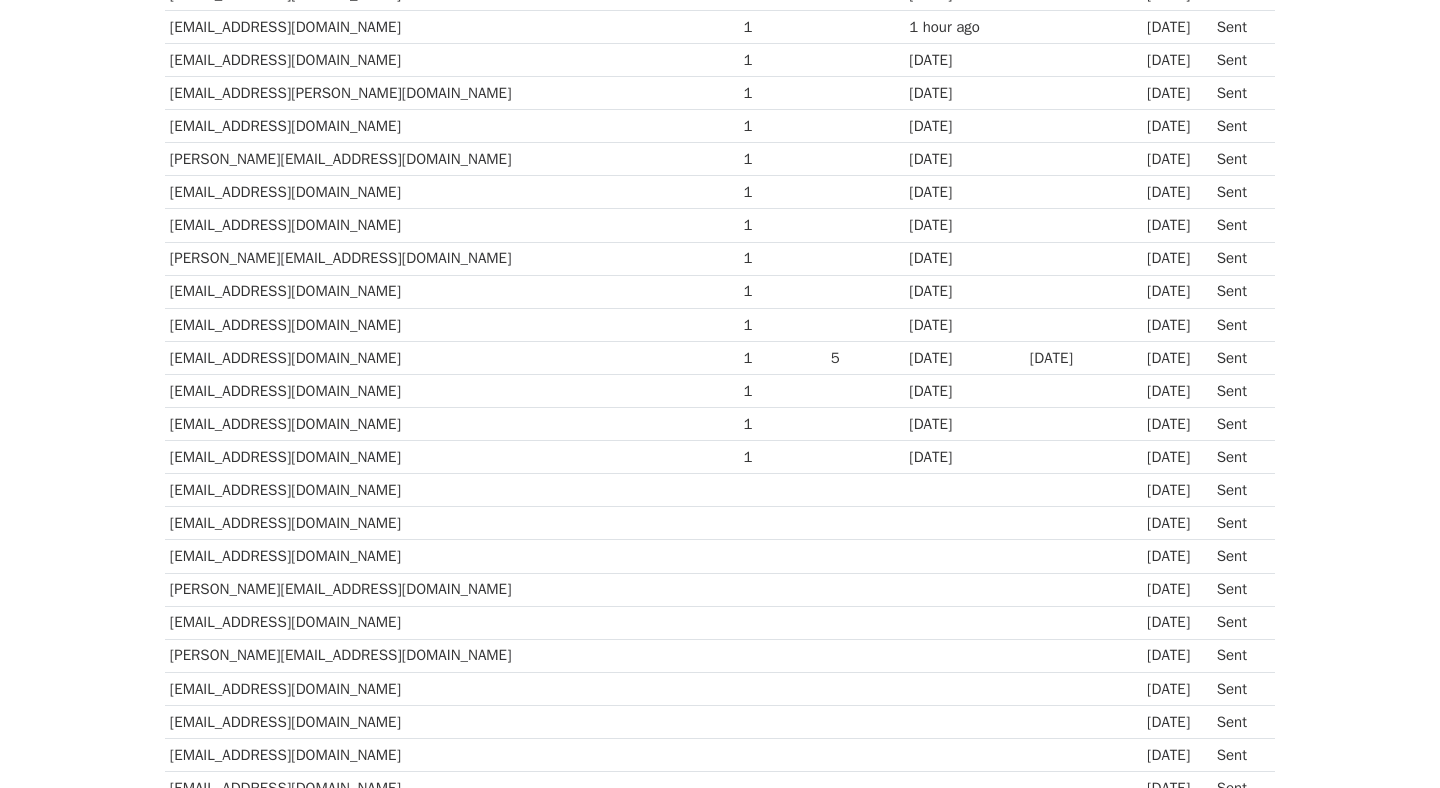 scroll, scrollTop: 763, scrollLeft: 0, axis: vertical 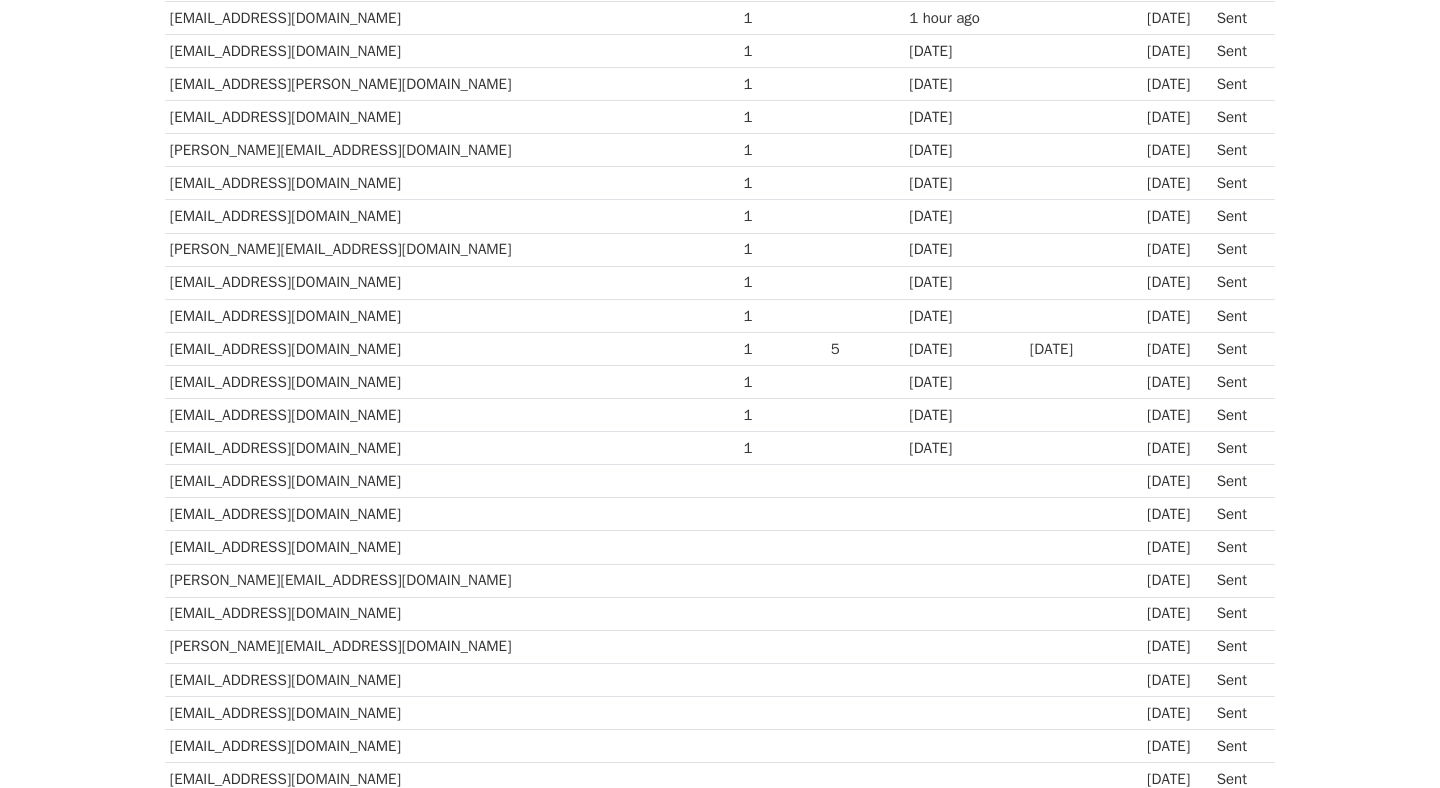 click on "[EMAIL_ADDRESS][DOMAIN_NAME]" at bounding box center [452, 348] 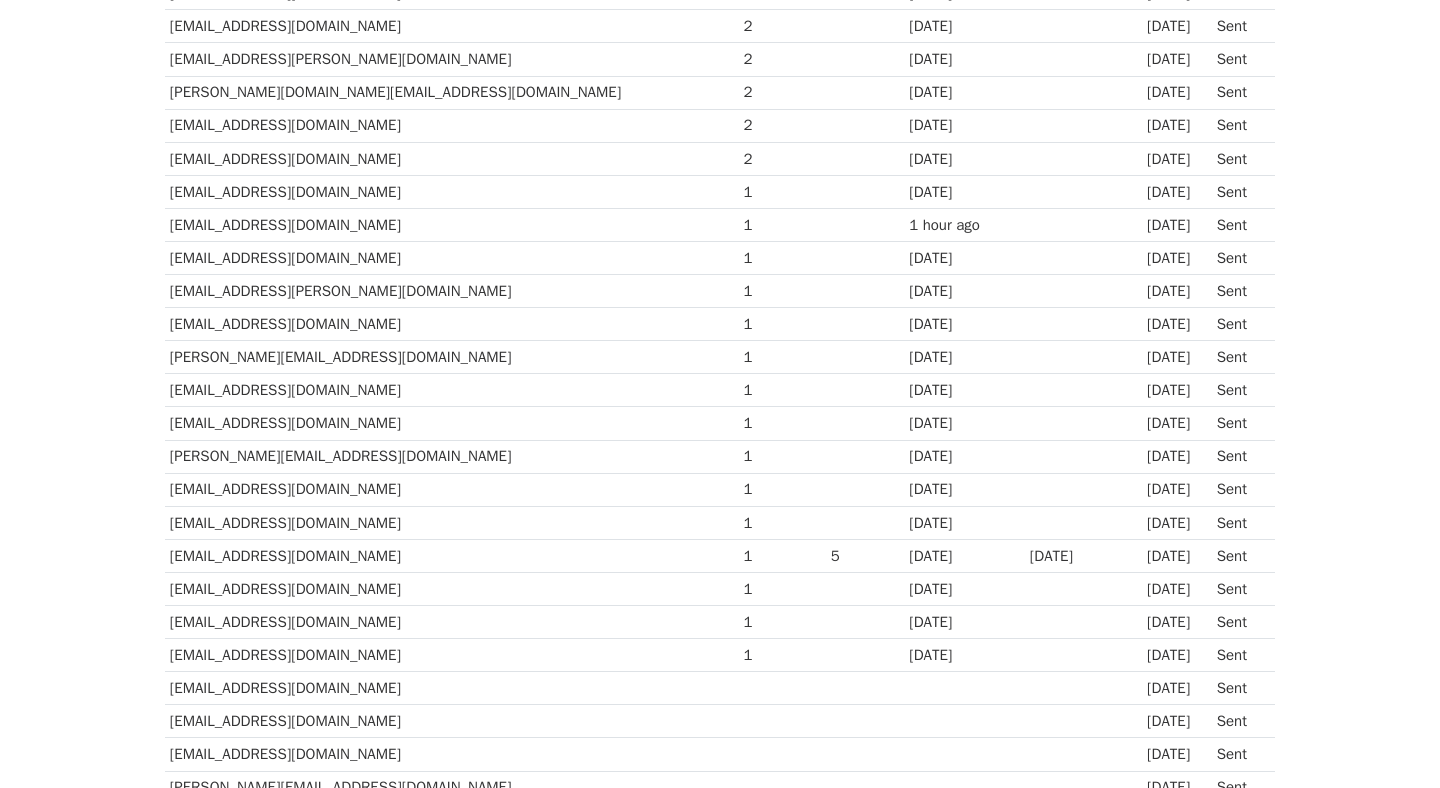 scroll, scrollTop: 557, scrollLeft: 0, axis: vertical 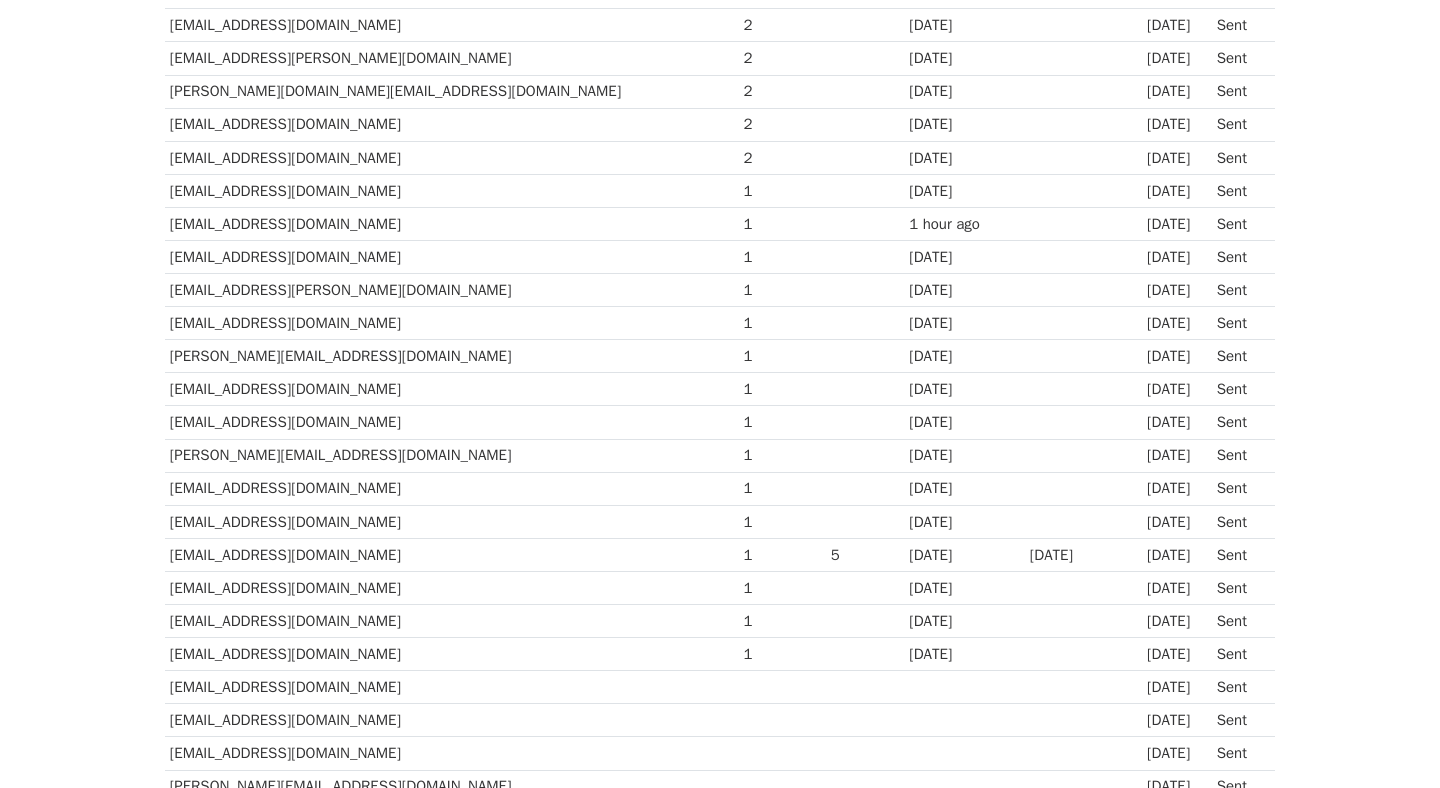 click on "[EMAIL_ADDRESS][DOMAIN_NAME]" at bounding box center (452, 654) 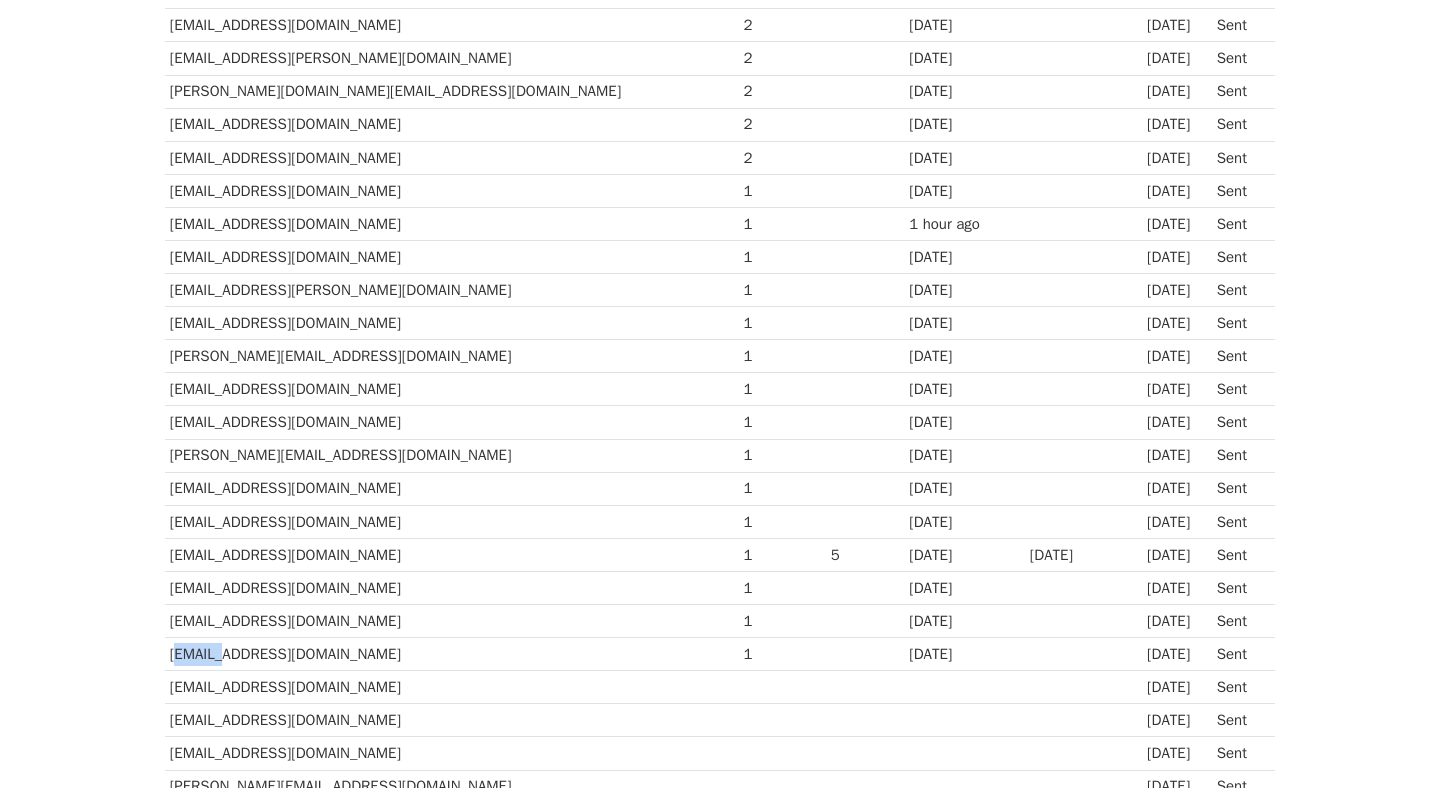 click on "[EMAIL_ADDRESS][DOMAIN_NAME]" at bounding box center (452, 654) 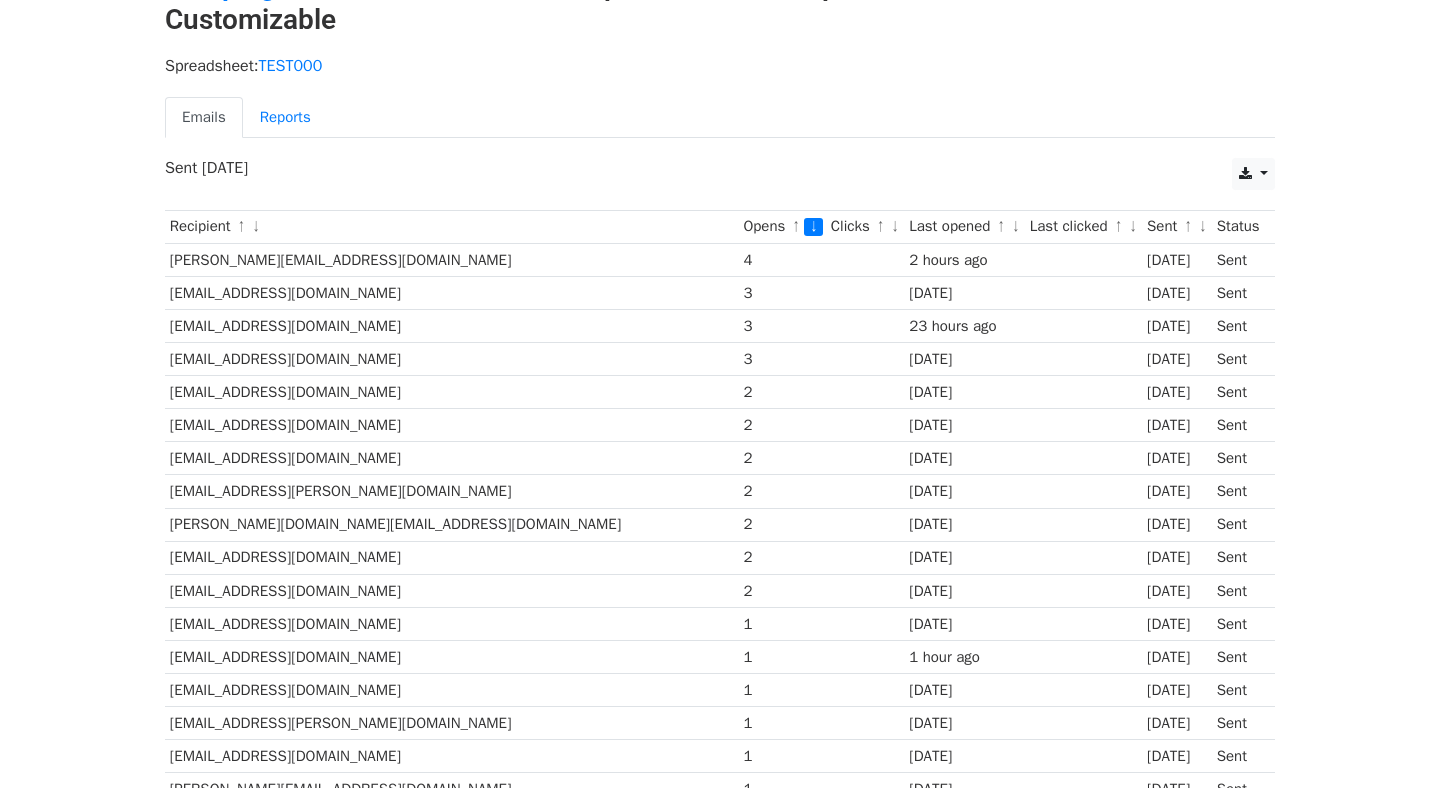 scroll, scrollTop: 0, scrollLeft: 0, axis: both 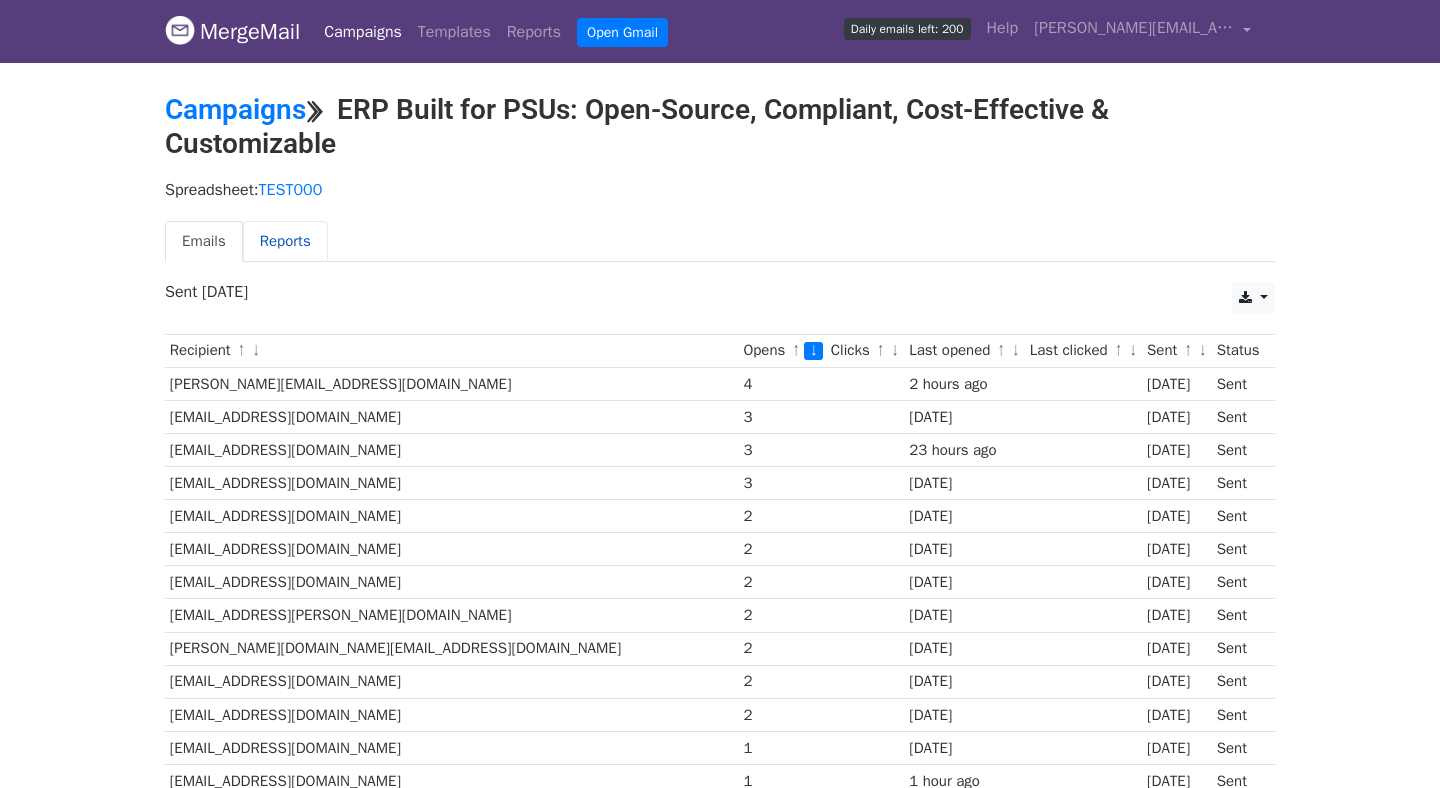 click on "Reports" at bounding box center (285, 241) 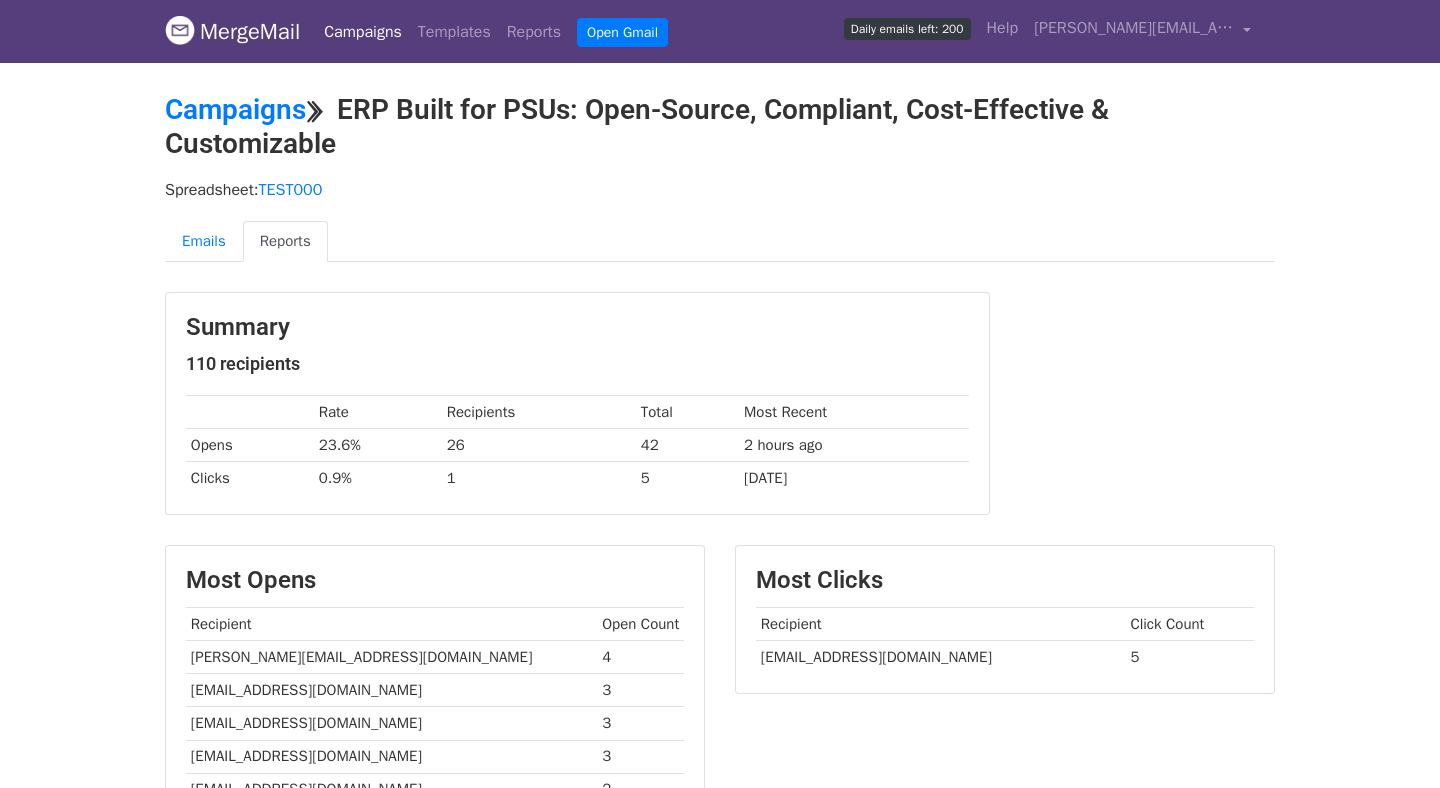 scroll, scrollTop: 168, scrollLeft: 0, axis: vertical 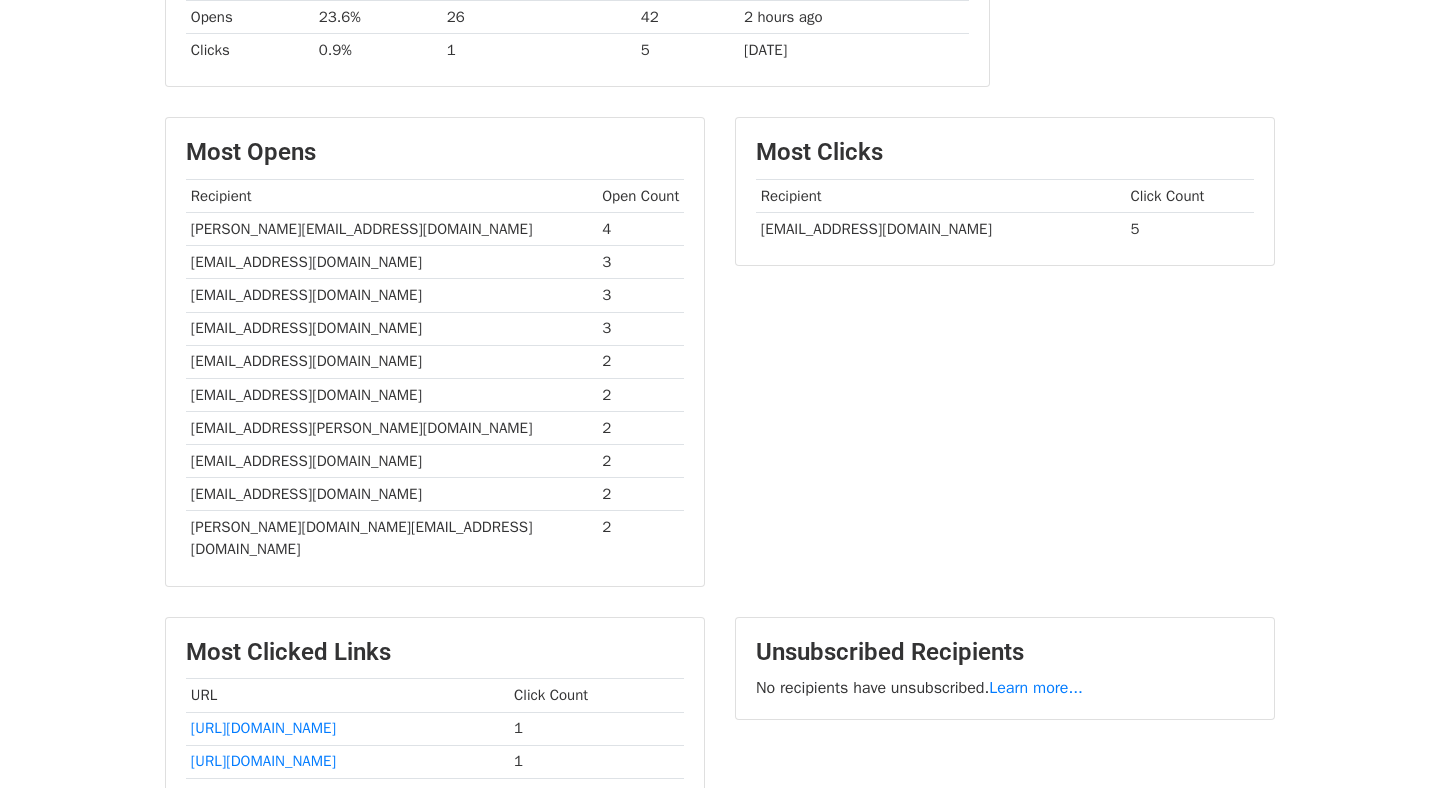 click on "[EMAIL_ADDRESS][DOMAIN_NAME]" at bounding box center [941, 229] 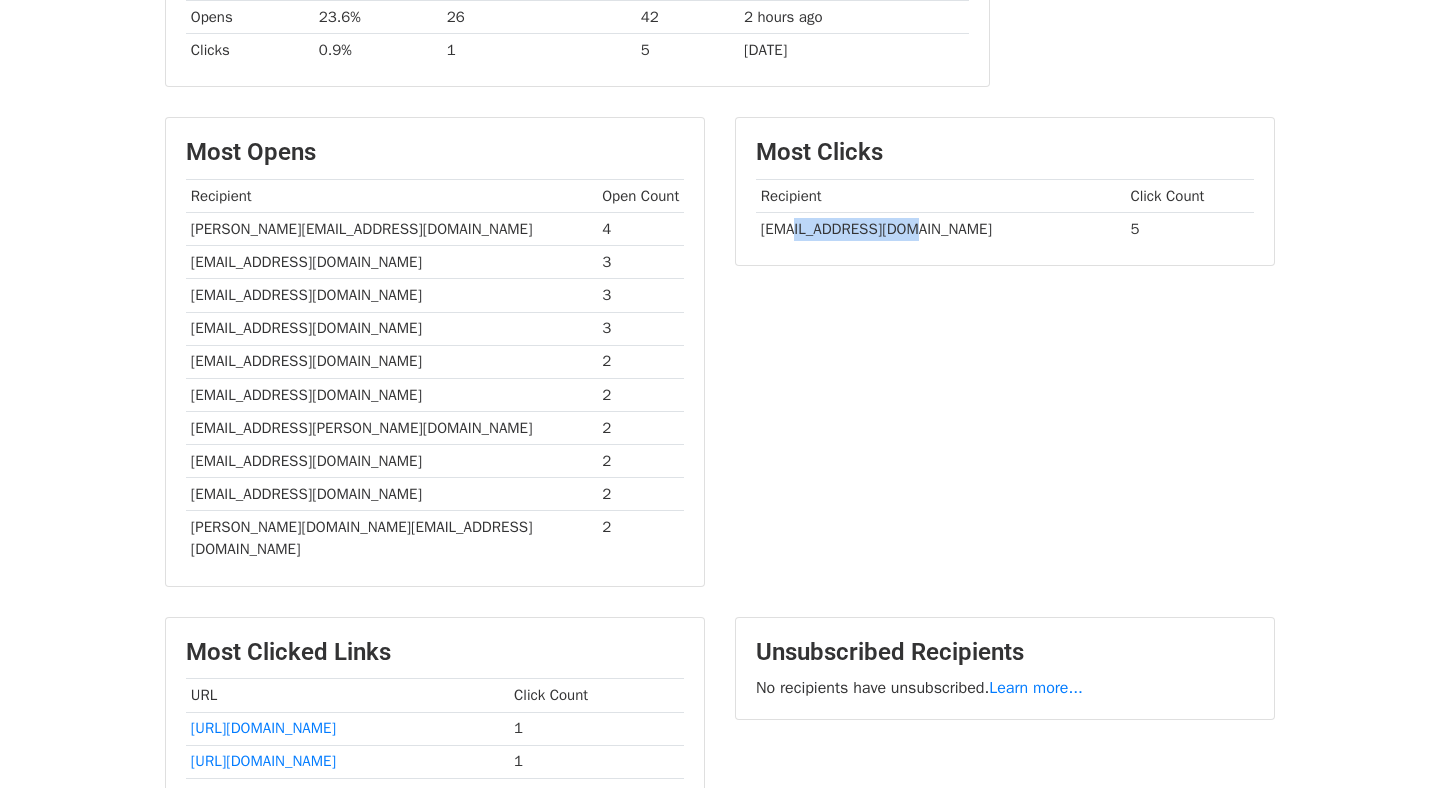 click on "[EMAIL_ADDRESS][DOMAIN_NAME]" at bounding box center (941, 229) 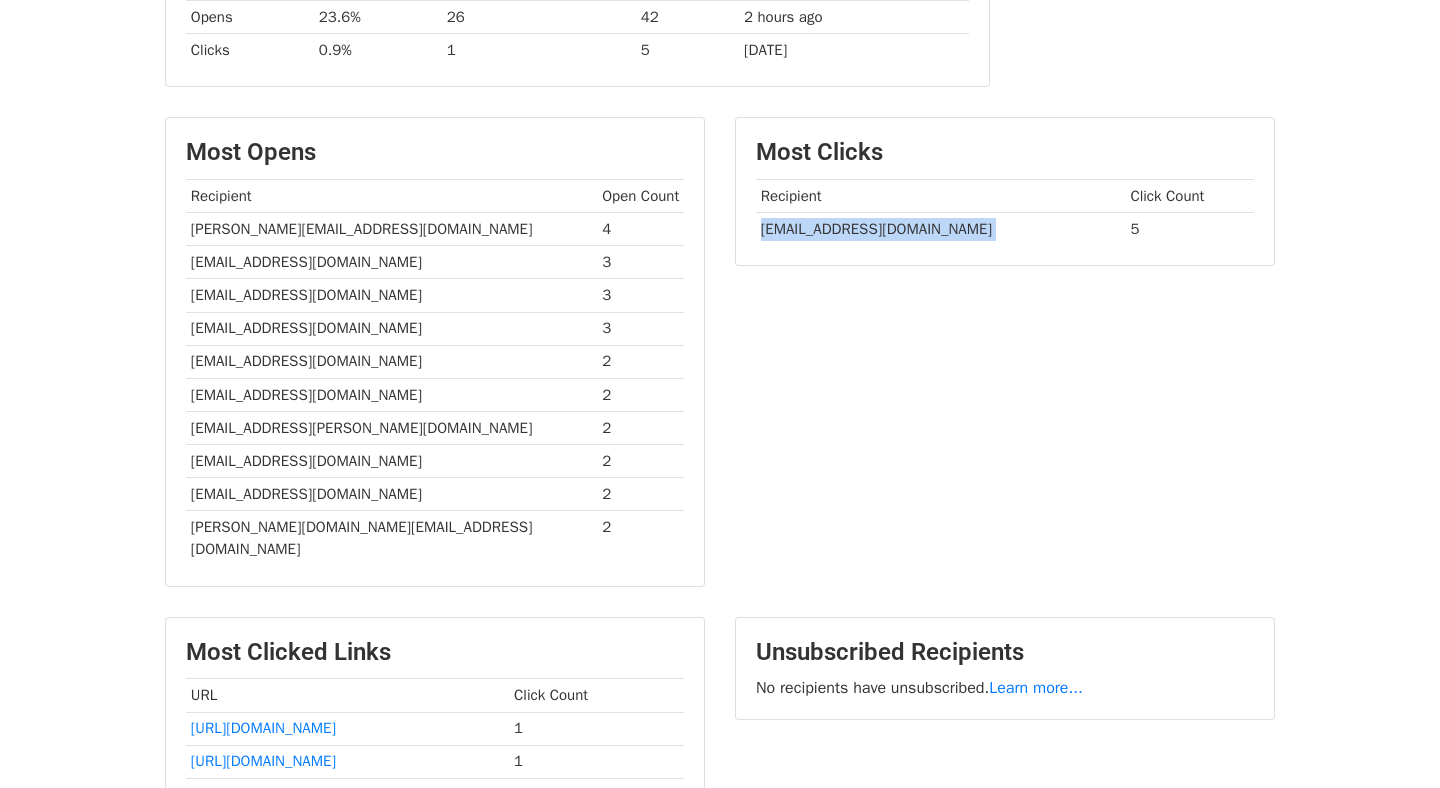 click on "[EMAIL_ADDRESS][DOMAIN_NAME]" at bounding box center [941, 229] 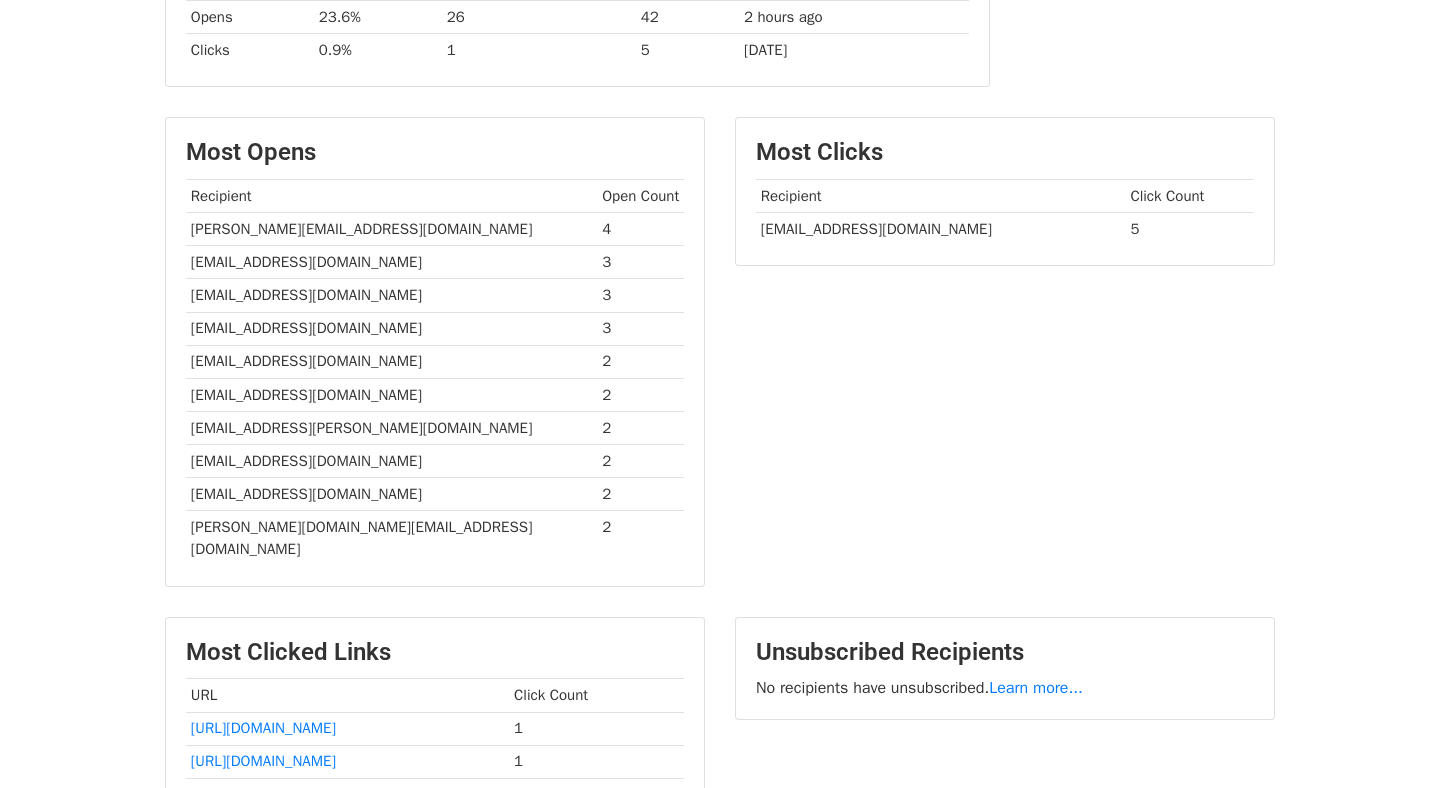 click on "Most Clicks
Recipient
Click Count
cmd@bharatpetroleum.in
5" at bounding box center (1005, 361) 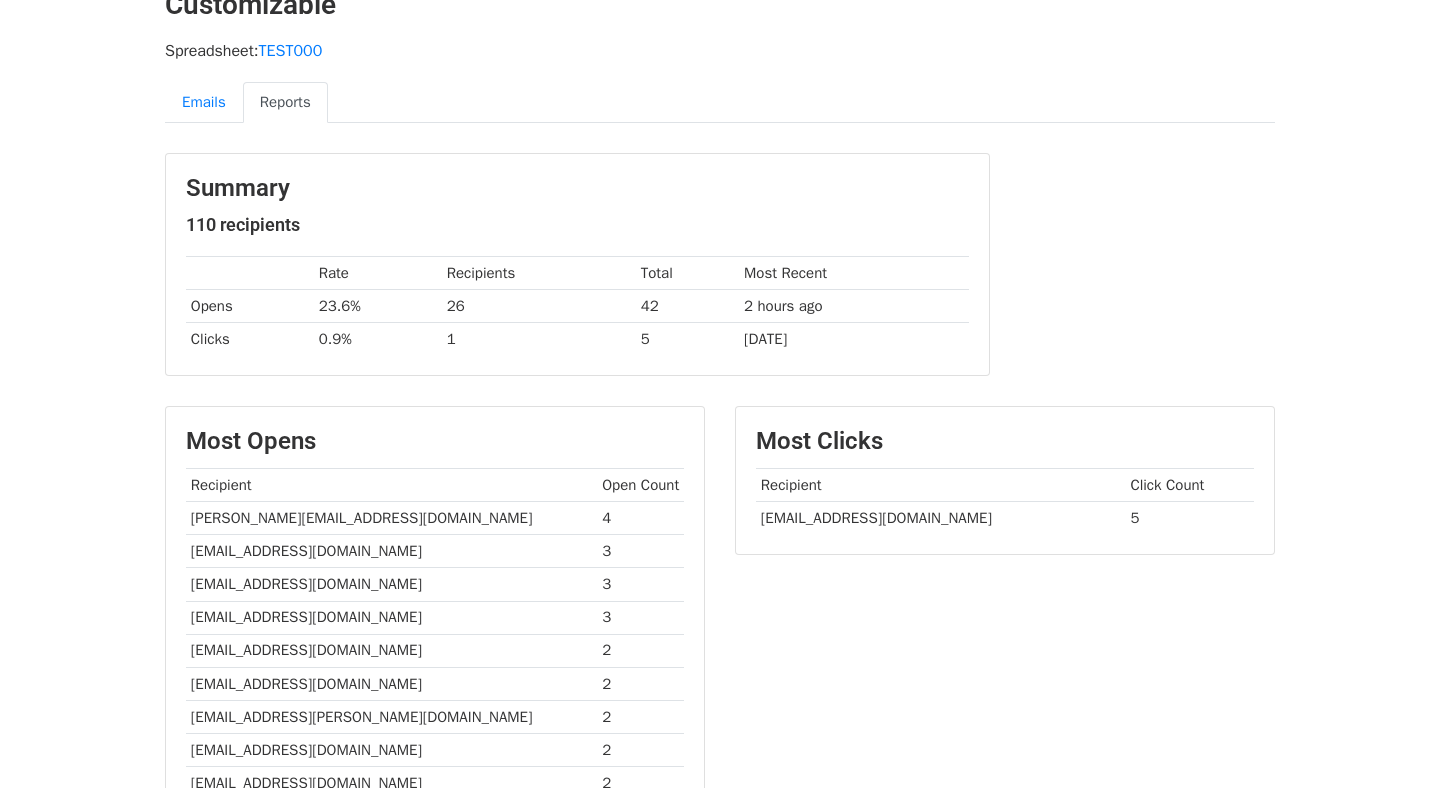 scroll, scrollTop: 0, scrollLeft: 0, axis: both 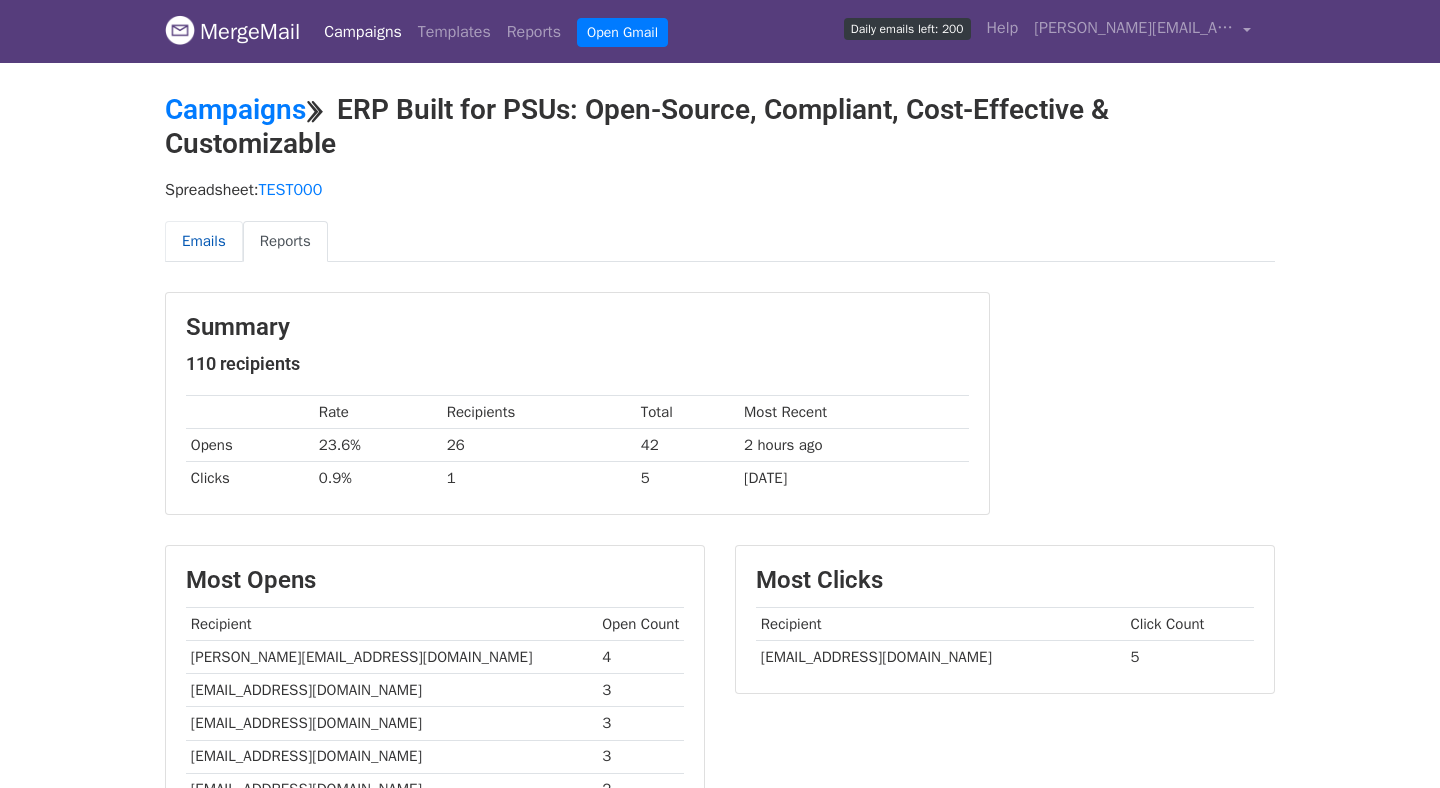click on "Emails" at bounding box center [204, 241] 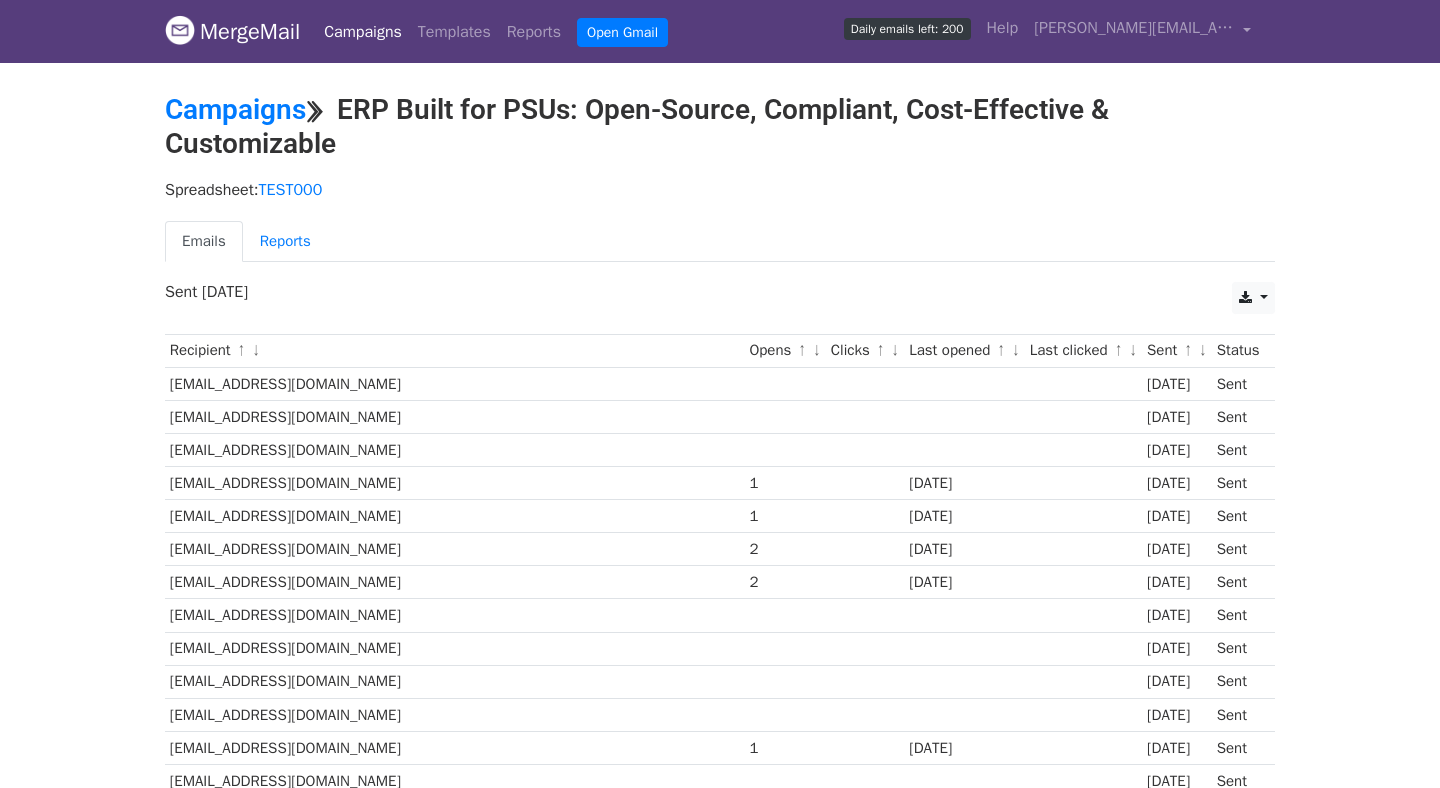 scroll, scrollTop: 175, scrollLeft: 0, axis: vertical 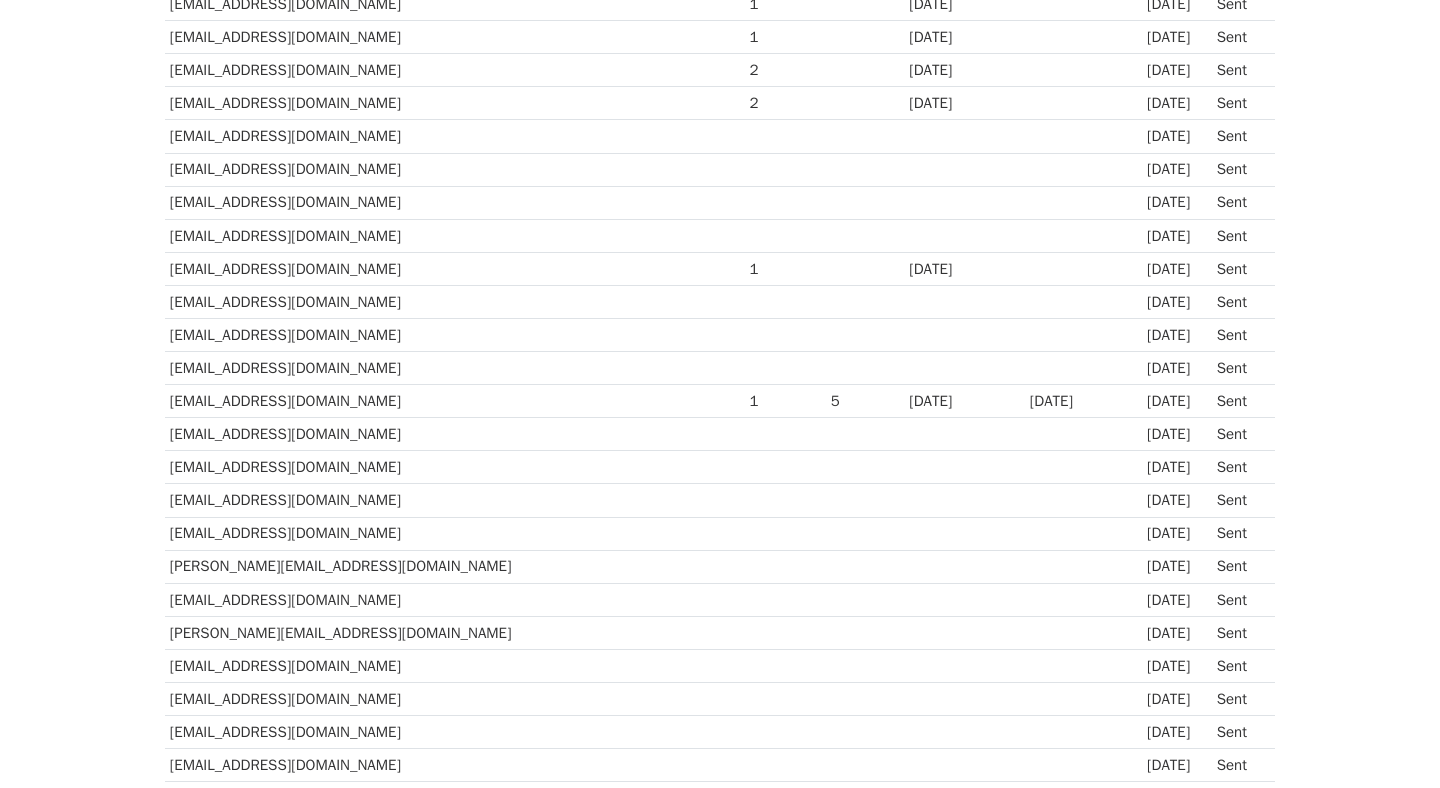 click on "5" at bounding box center [865, 401] 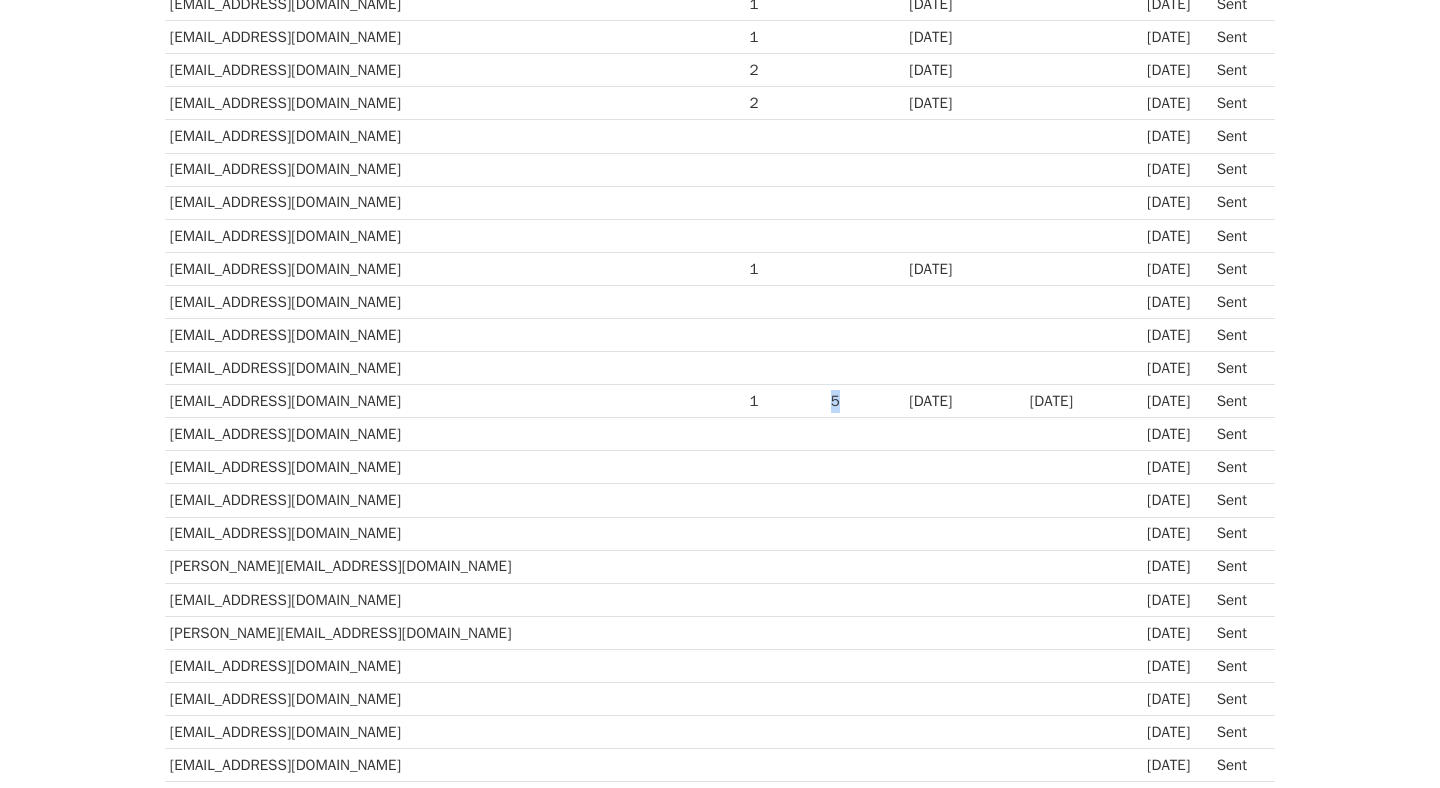 click on "5" at bounding box center (865, 401) 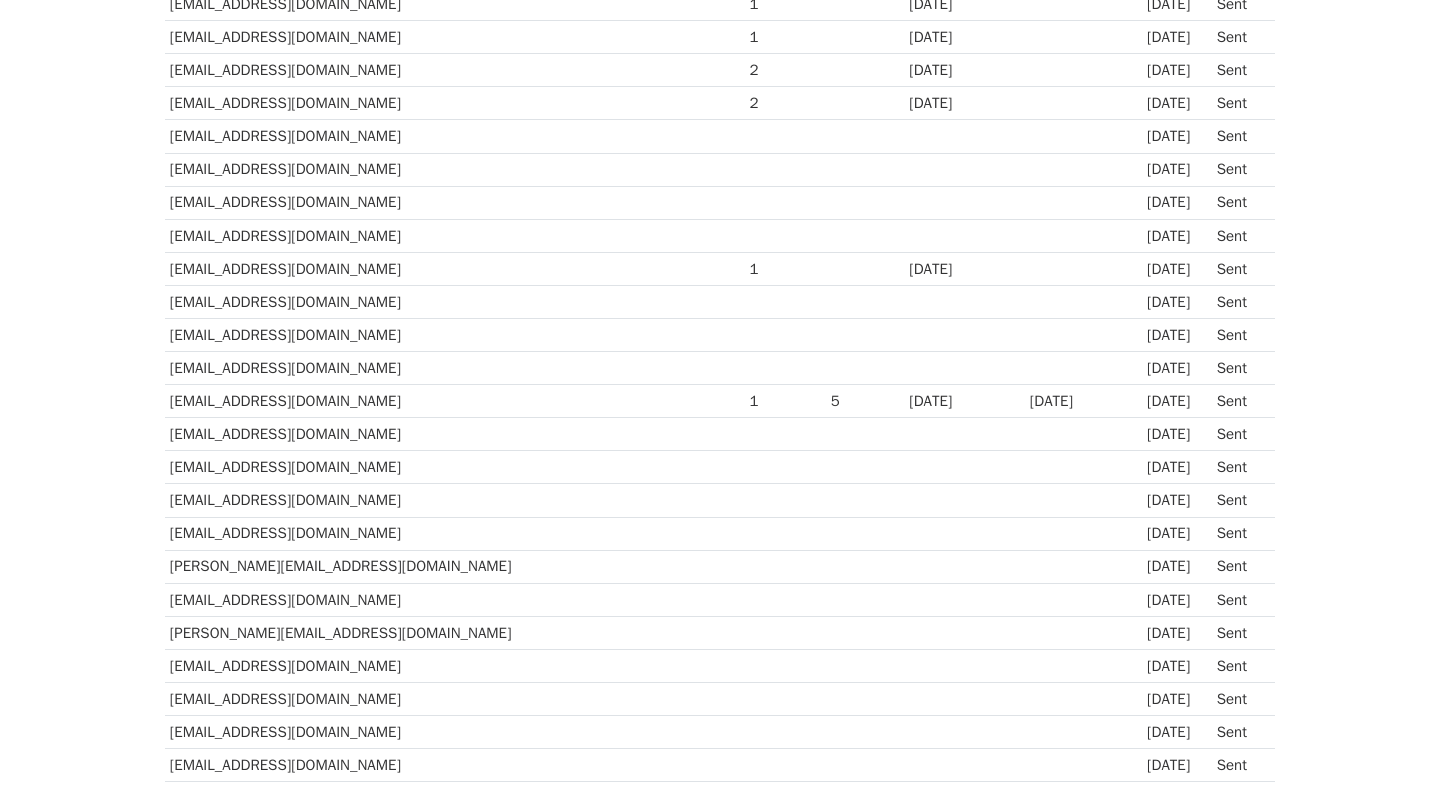 click on "[EMAIL_ADDRESS][DOMAIN_NAME]" at bounding box center (455, 401) 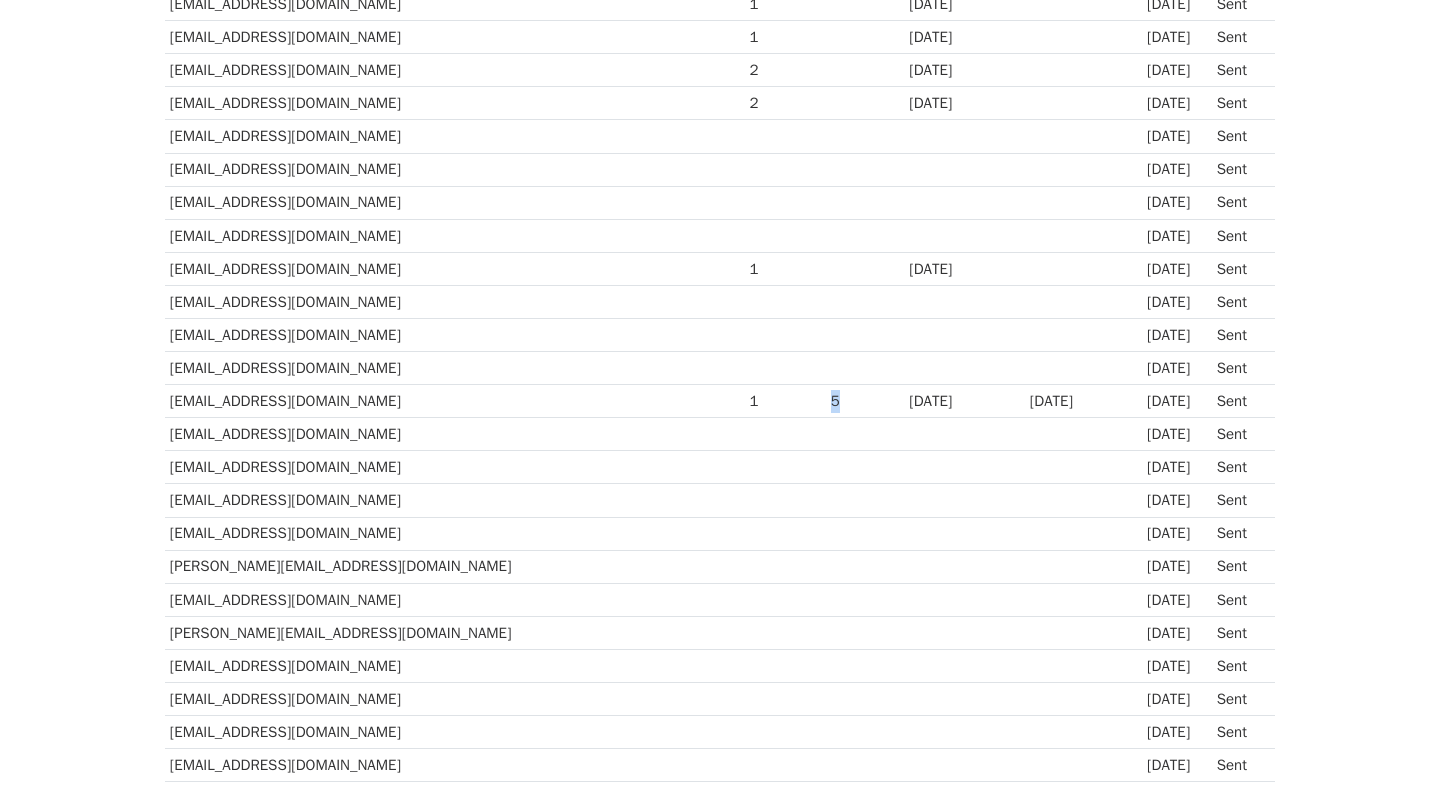 click on "5" at bounding box center [865, 401] 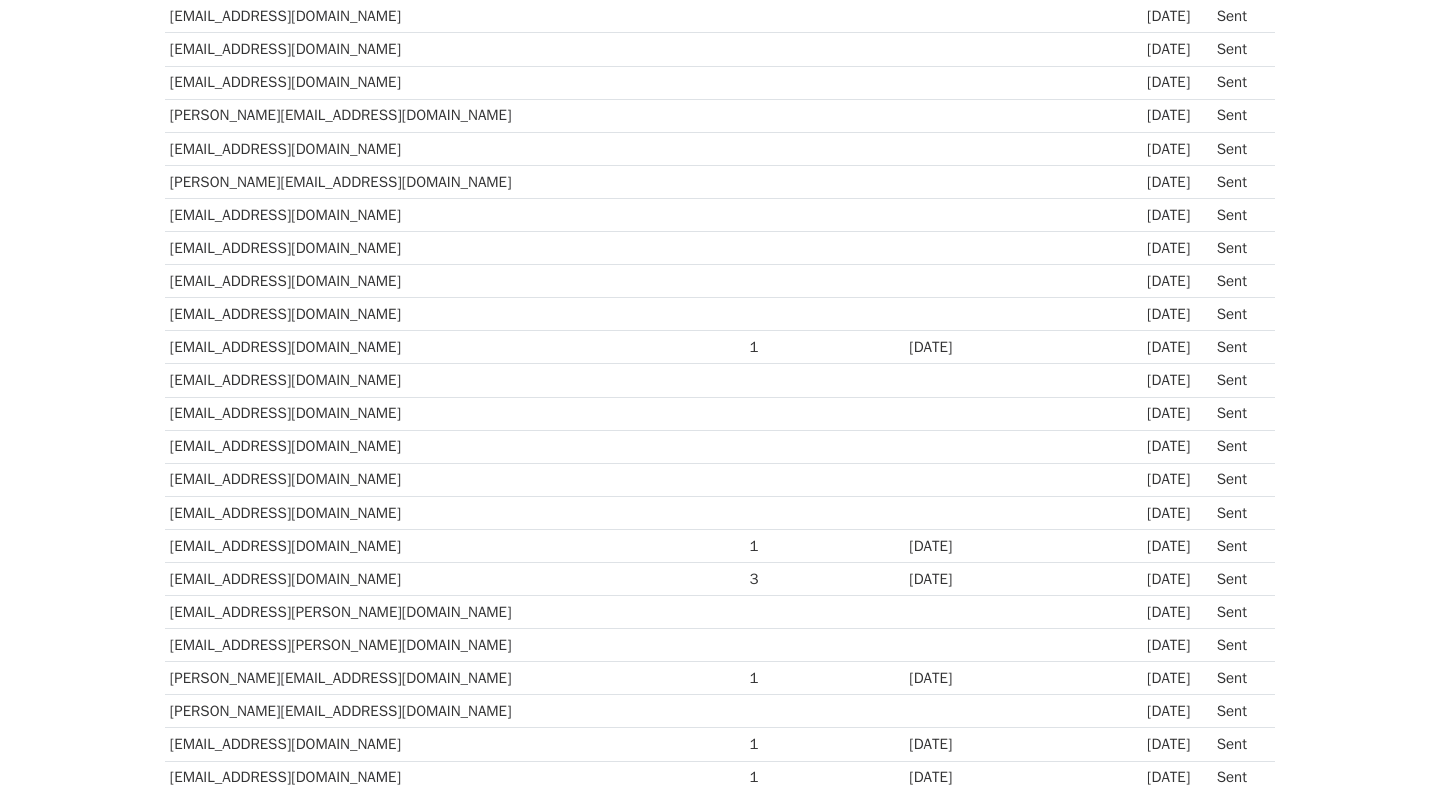 scroll, scrollTop: 602, scrollLeft: 0, axis: vertical 